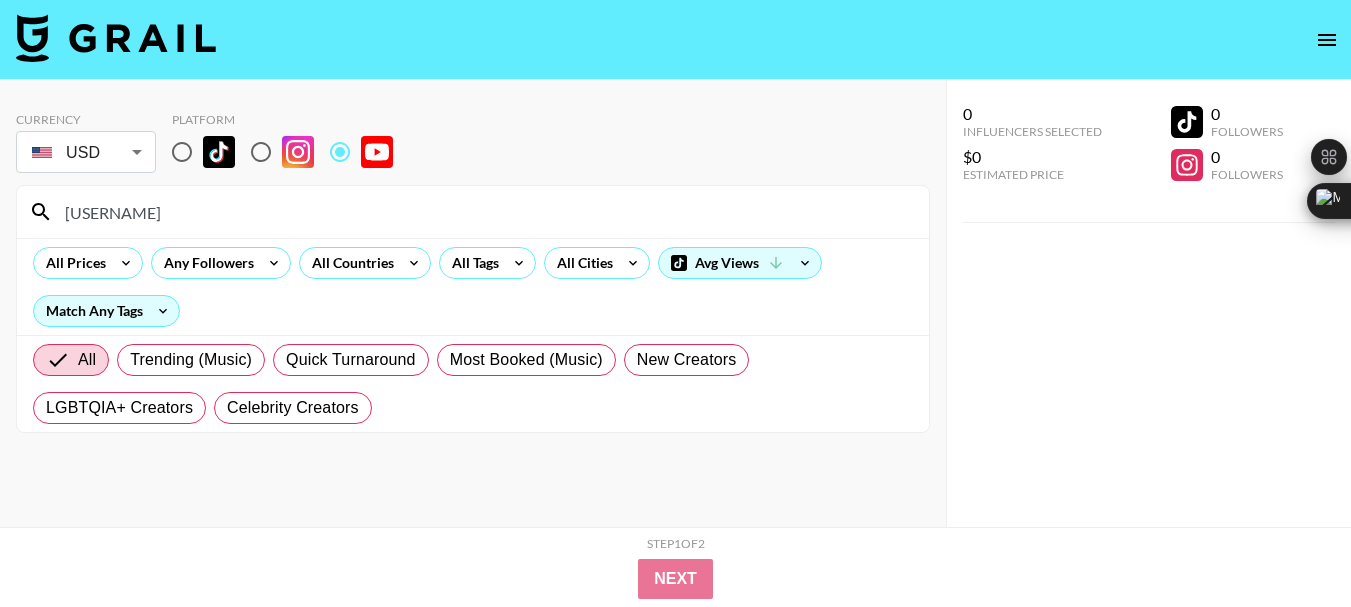 click on "[USERNAME]" at bounding box center (485, 212) 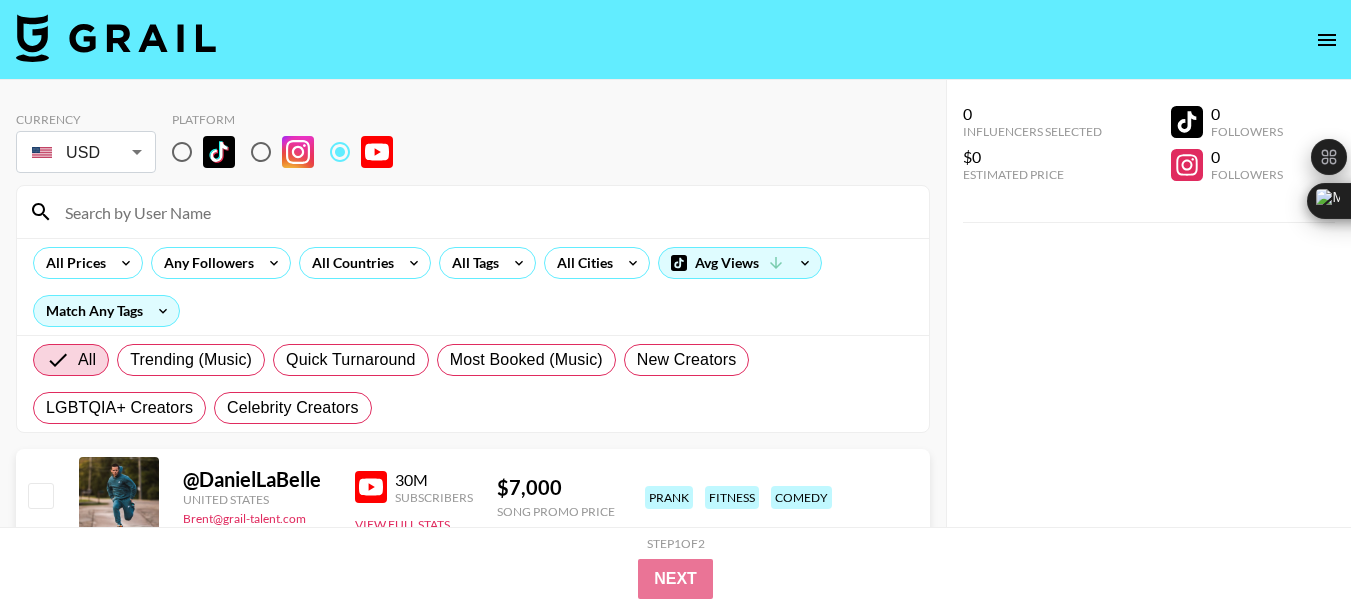 paste on "[USERNAME]" 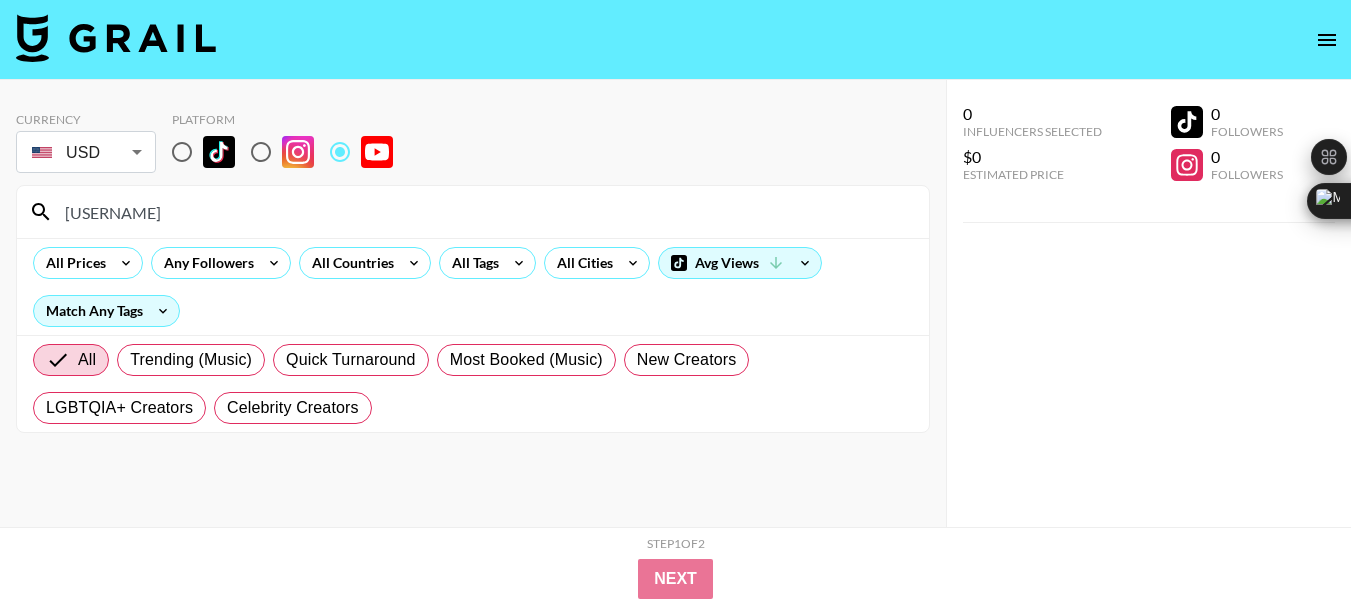 type on "[USERNAME]" 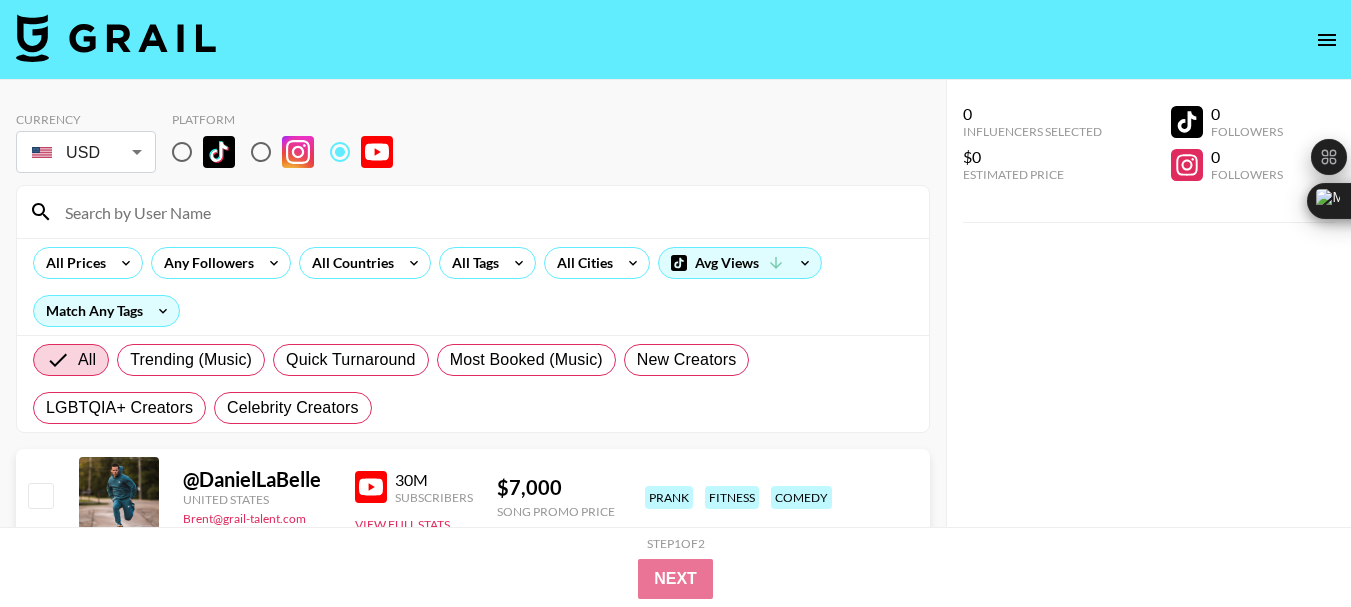 paste on "@PopcornInBed" 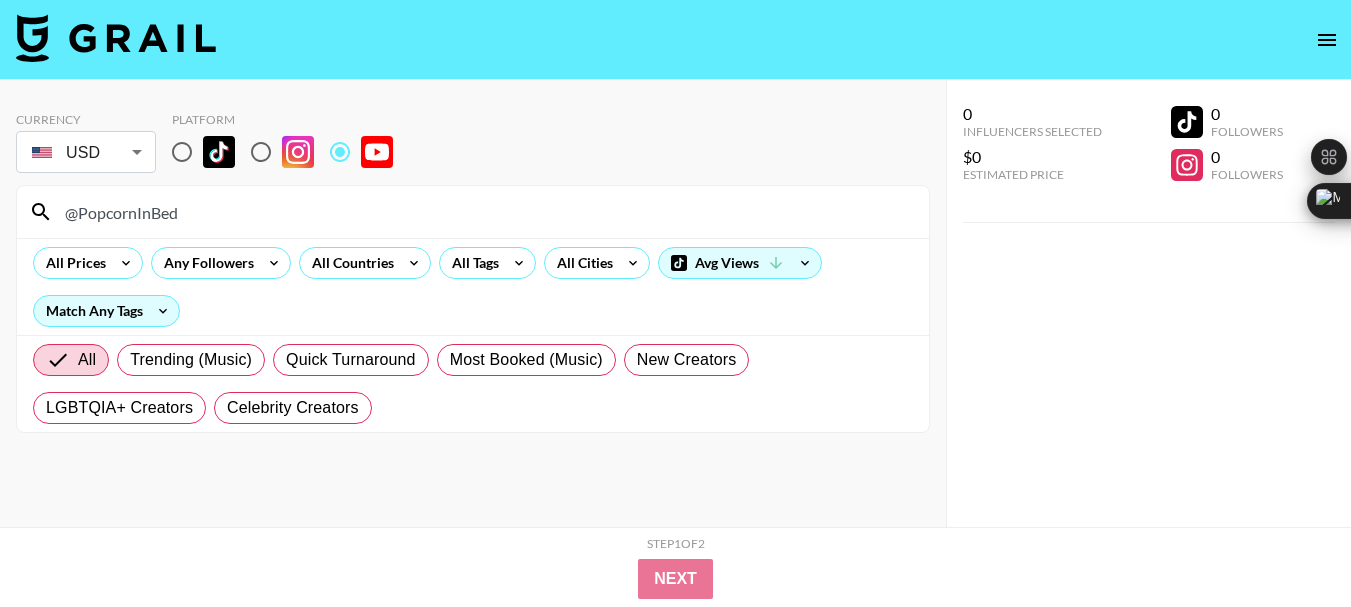type on "@PopcornInBed" 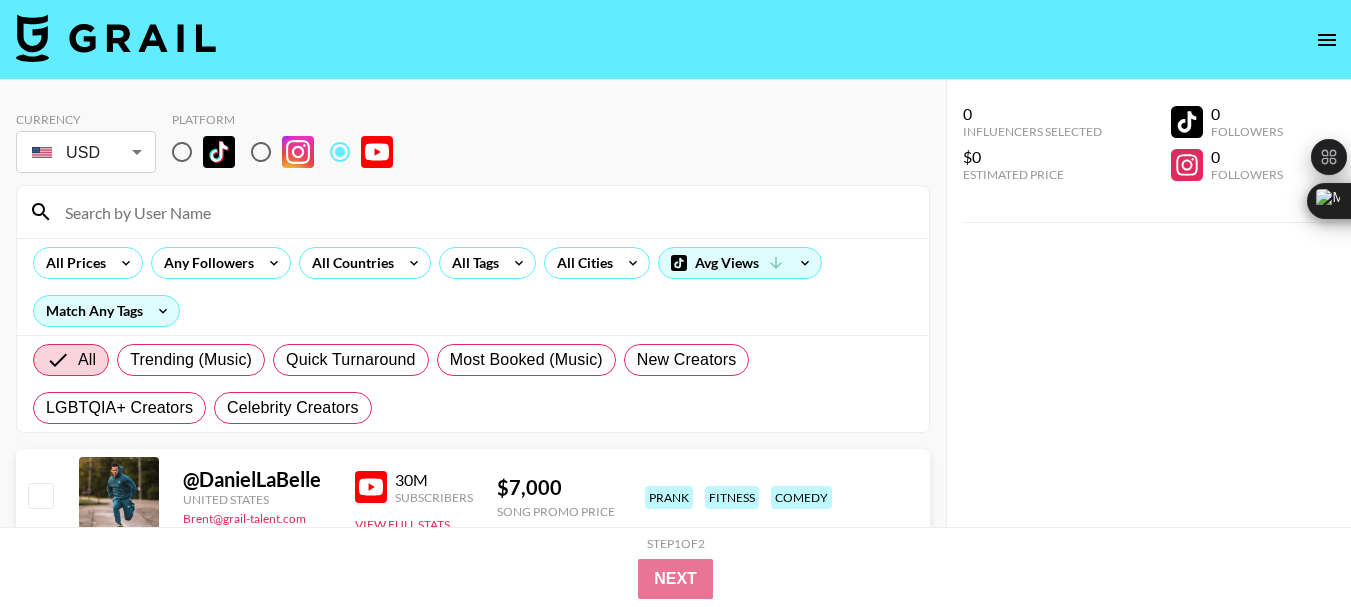 paste on "[USERNAME]" 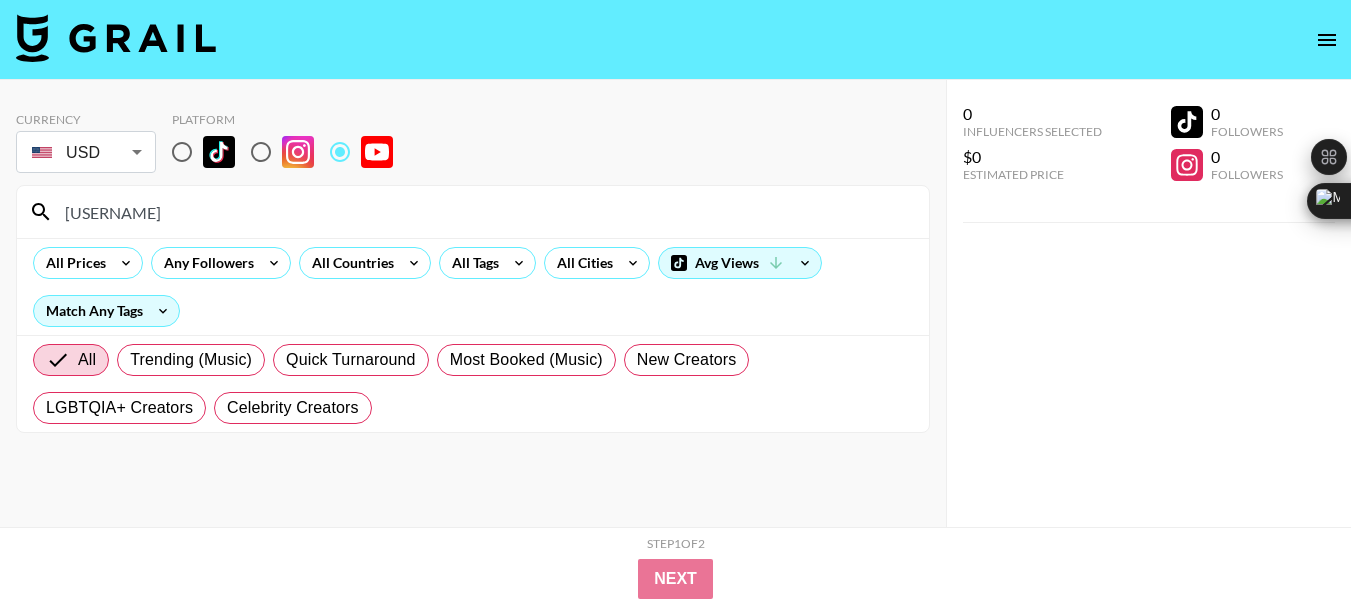 type on "[USERNAME]" 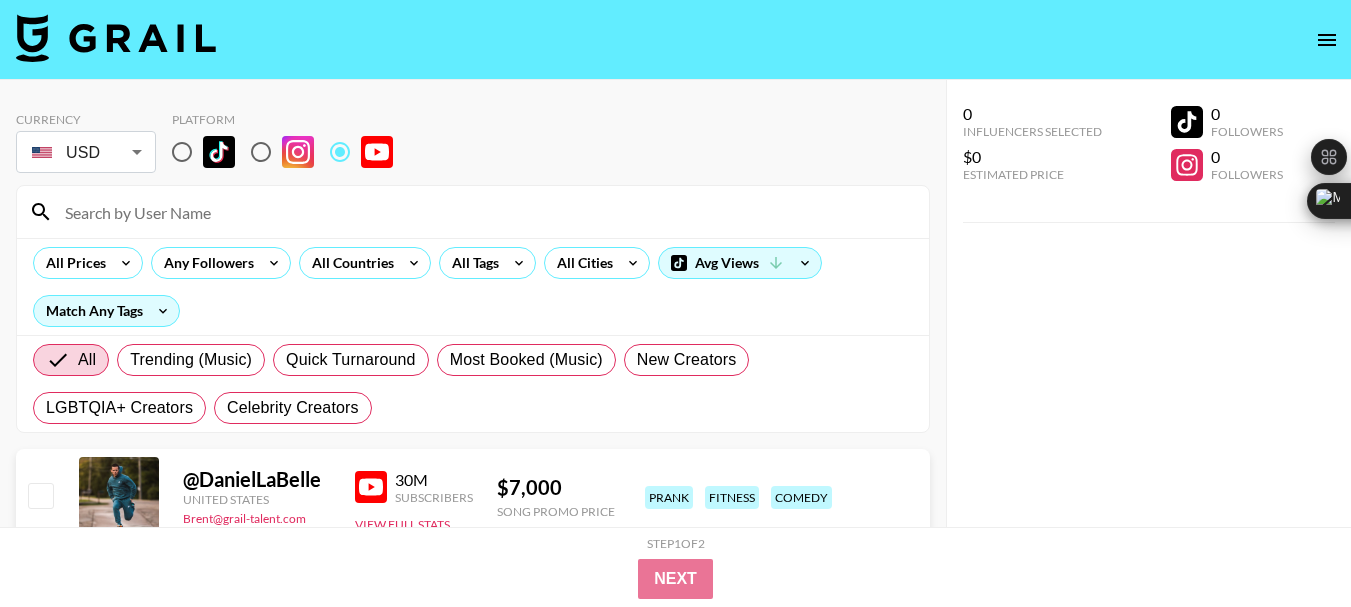 paste on "[USERNAME]" 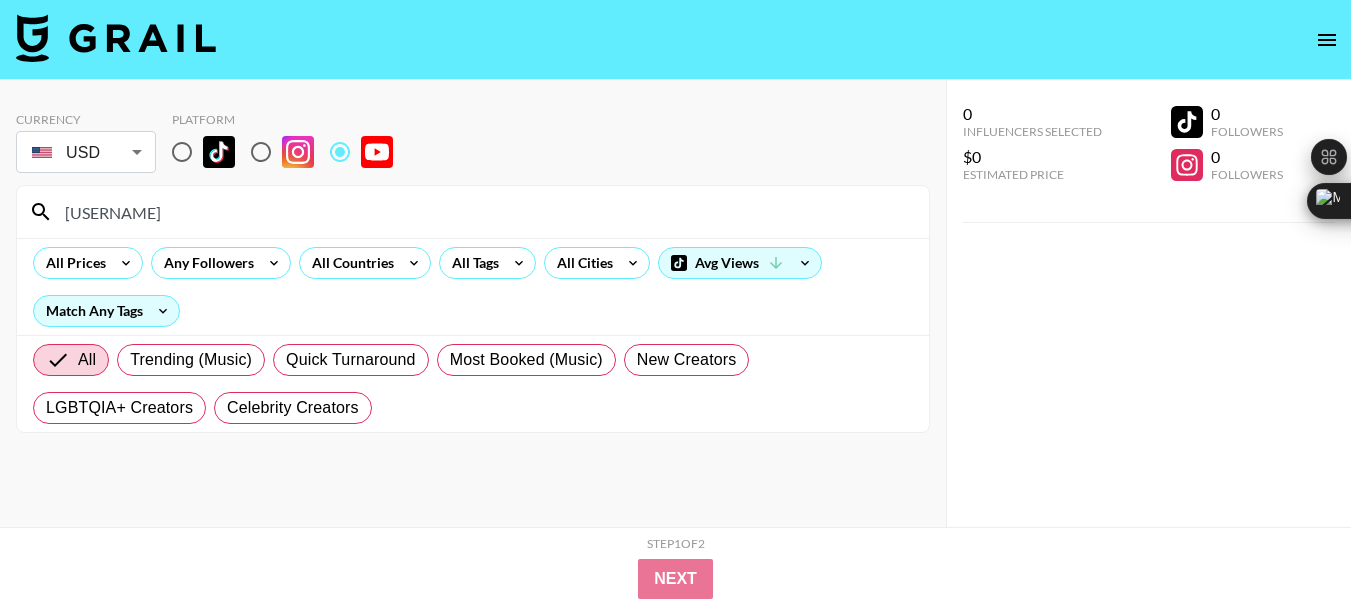type on "[USERNAME]" 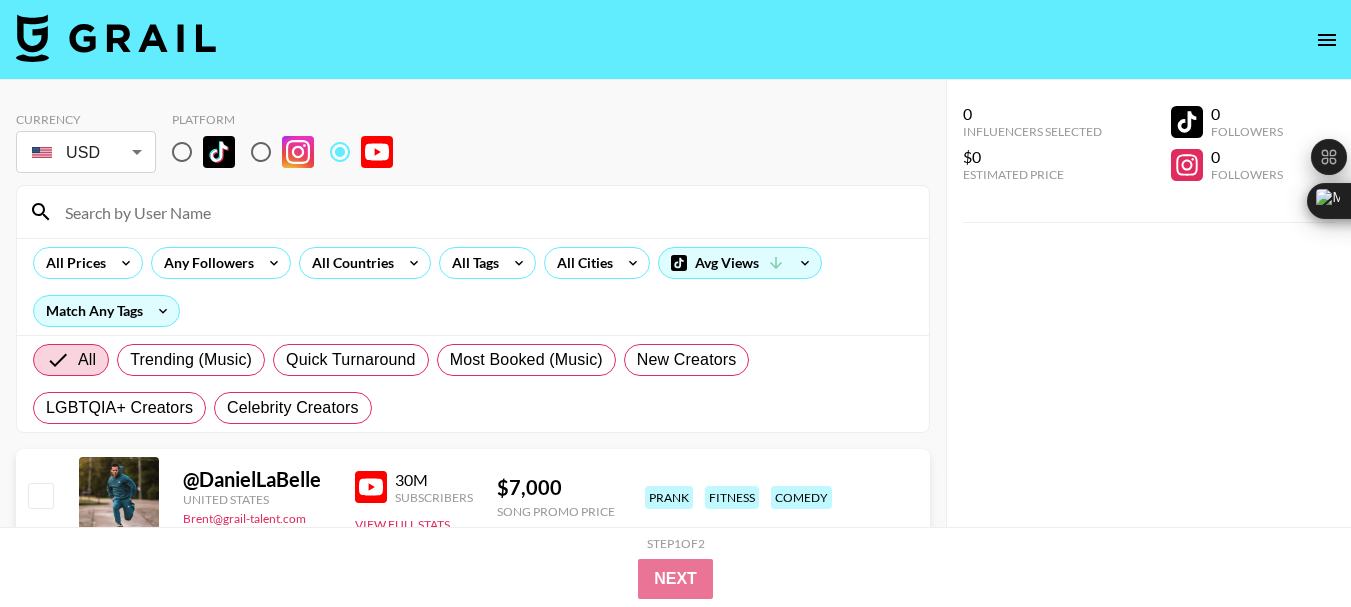 paste on "[USERNAME]" 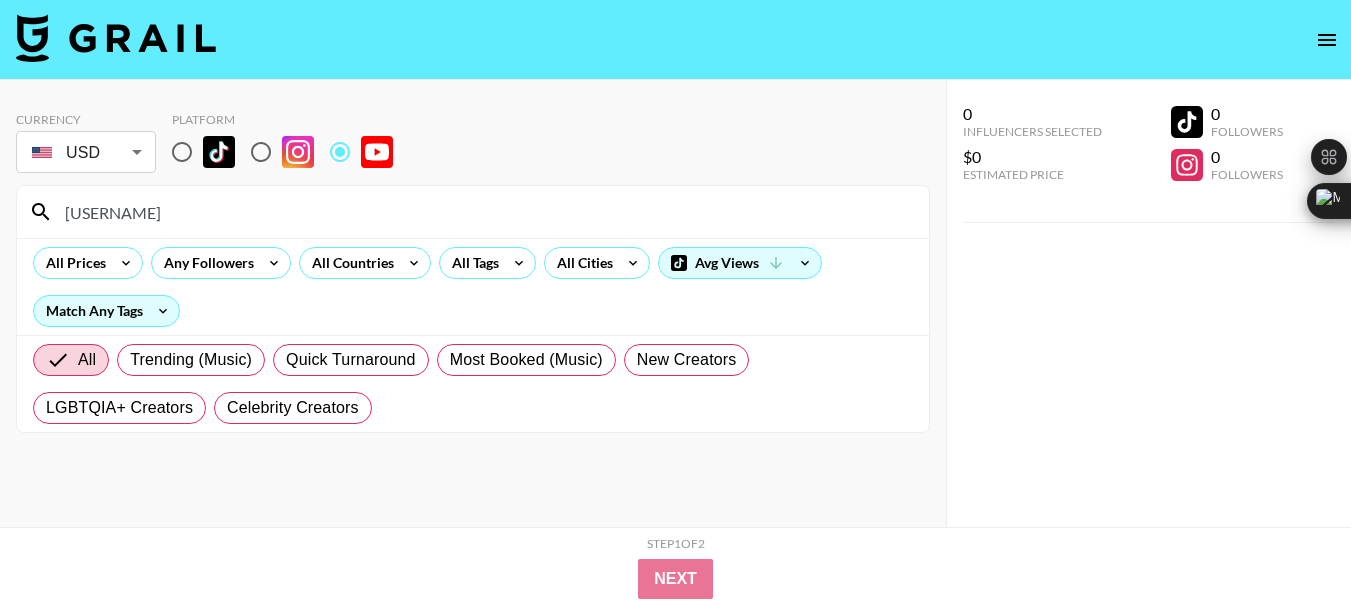 type on "[USERNAME]" 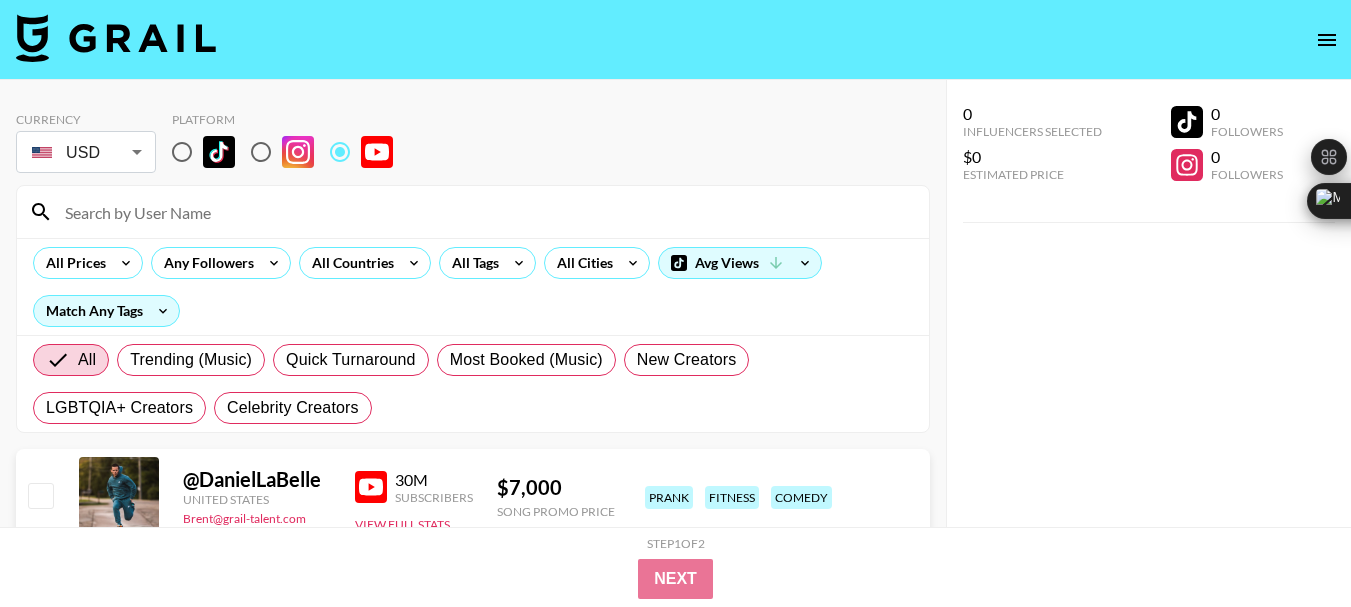 paste on "[USERNAME]" 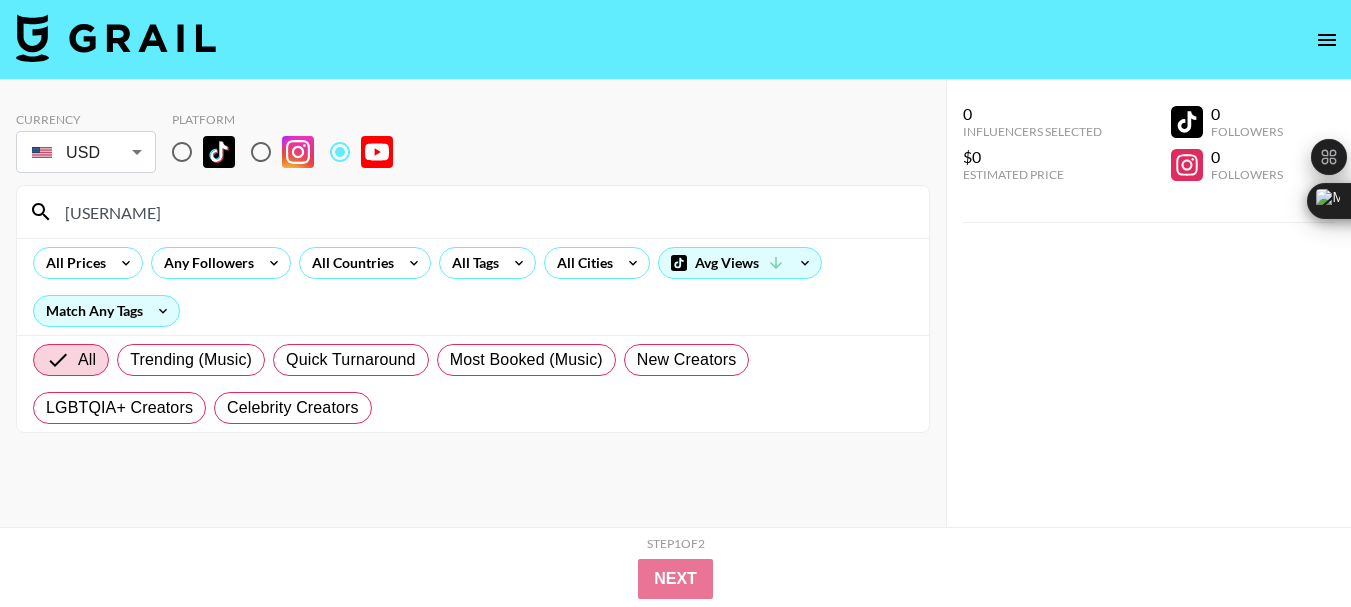 type on "[USERNAME]" 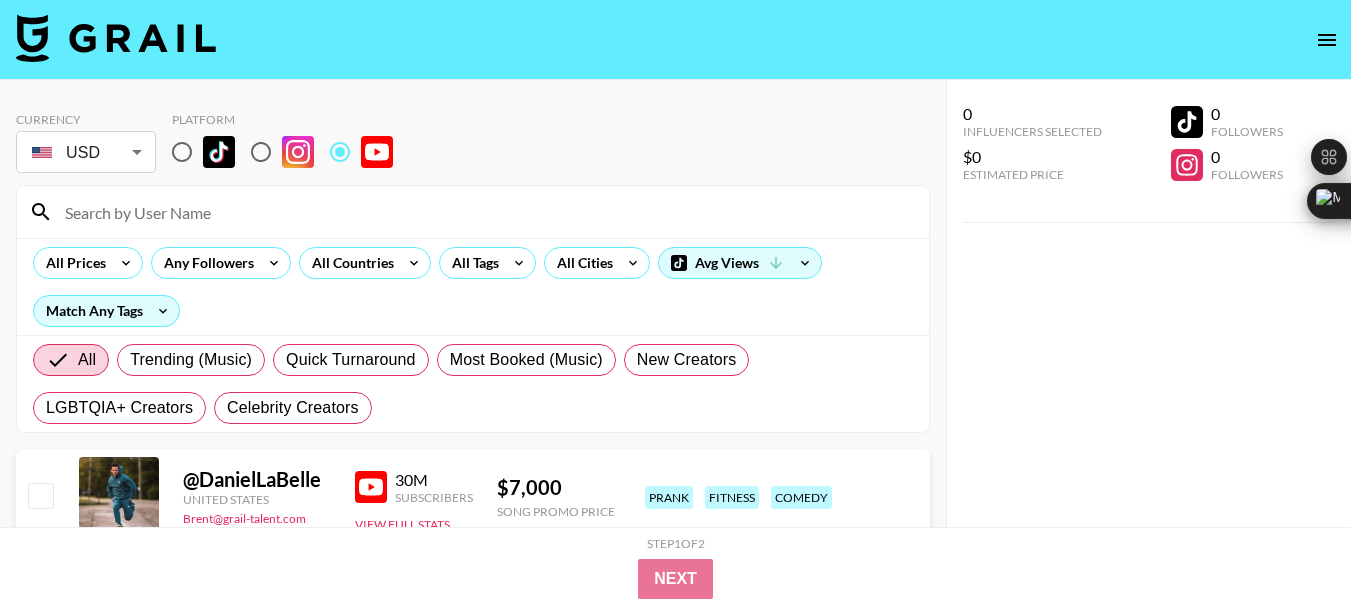 paste on "[USERNAME]" 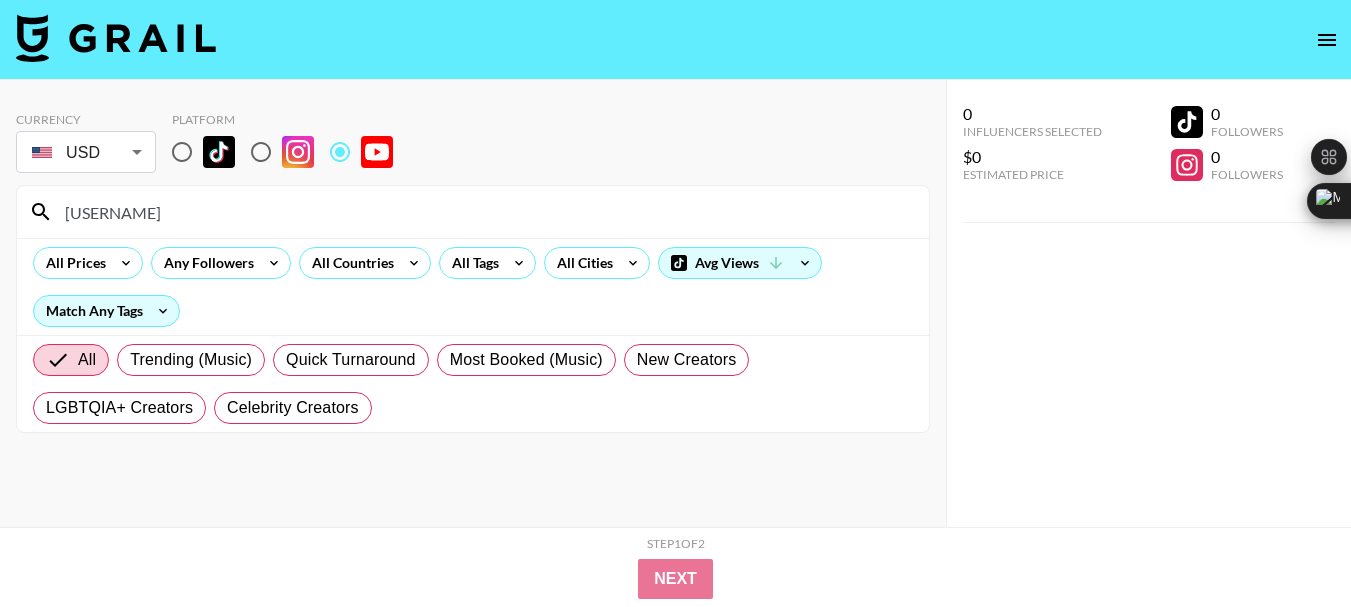 type on "[USERNAME]" 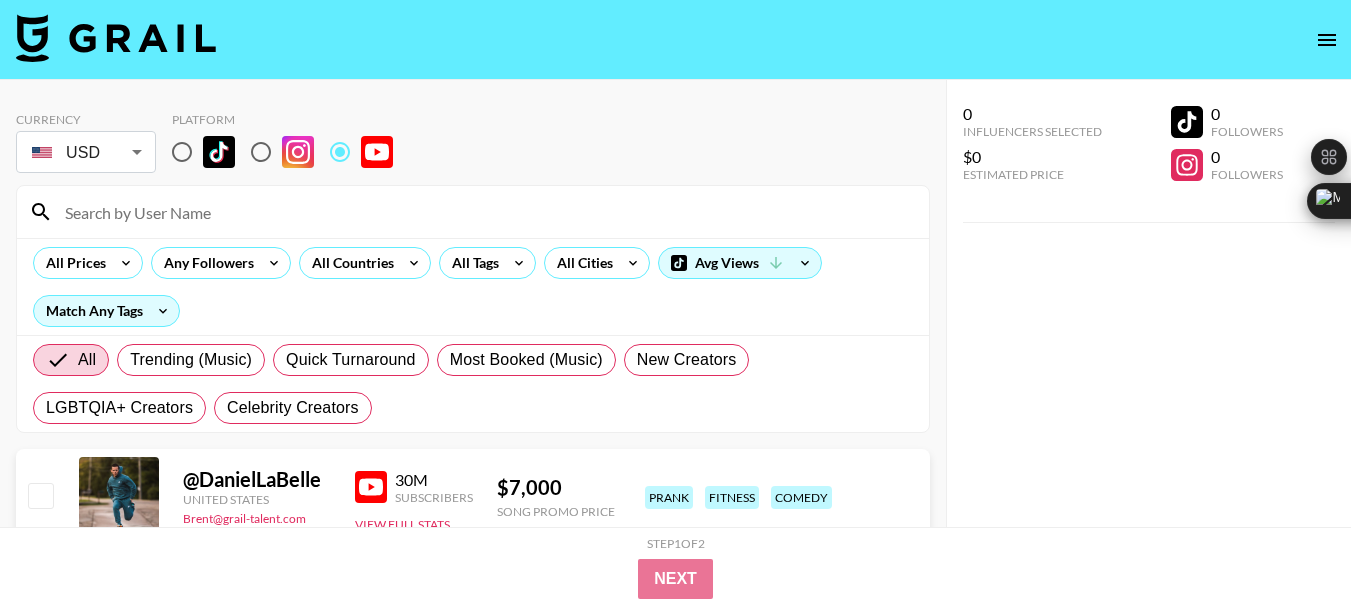 paste on "[USERNAME]" 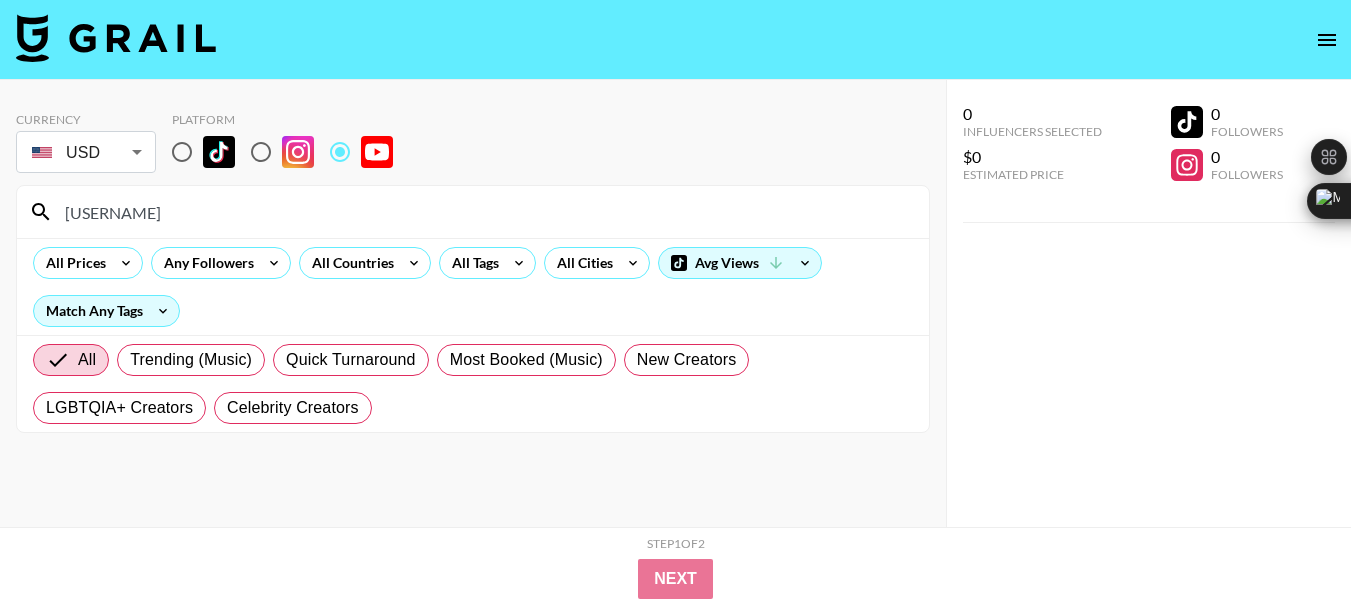 type on "[USERNAME]" 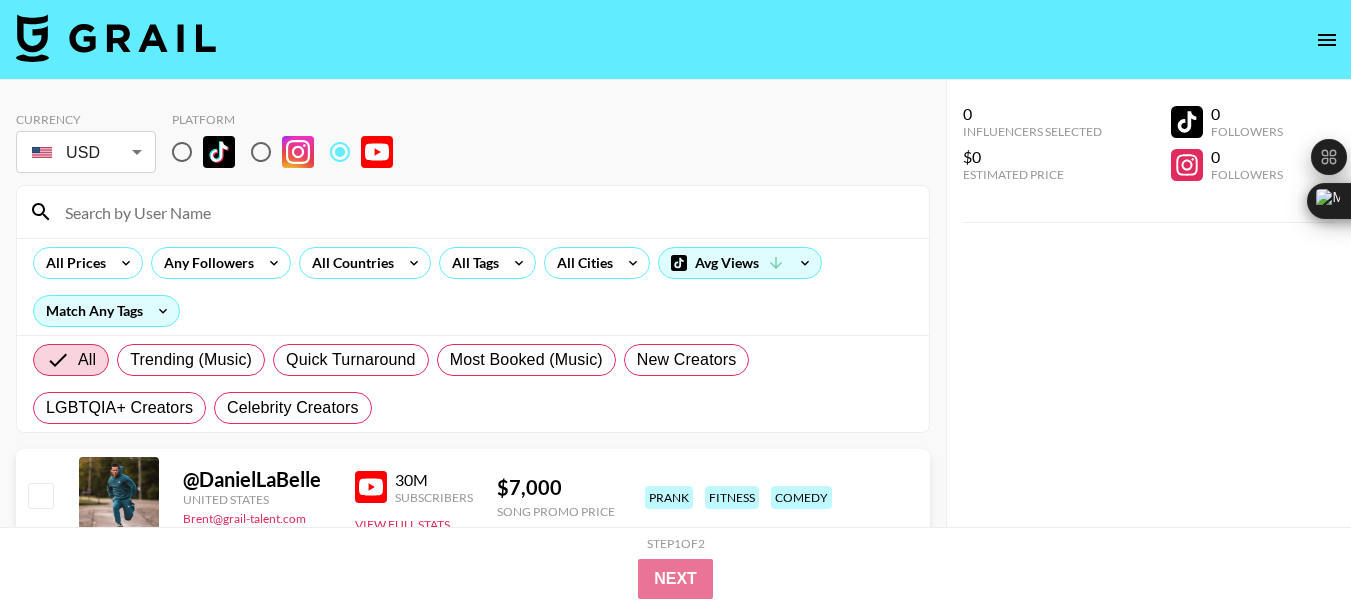 paste on "[USERNAME]" 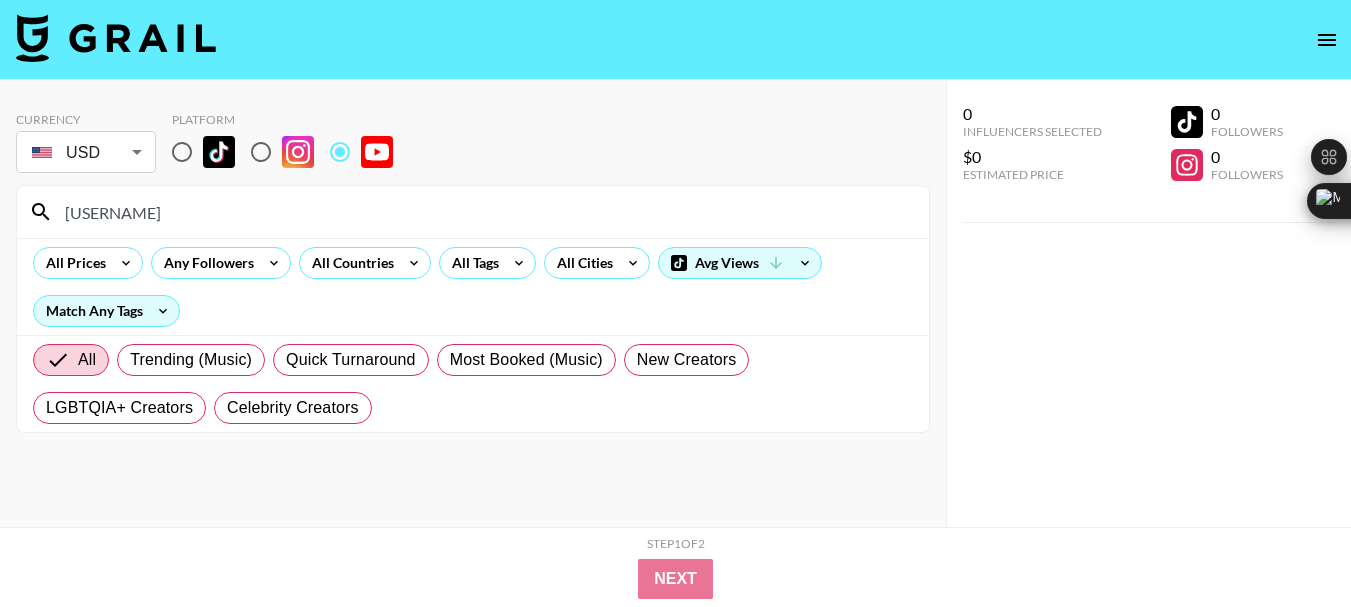 type on "[USERNAME]" 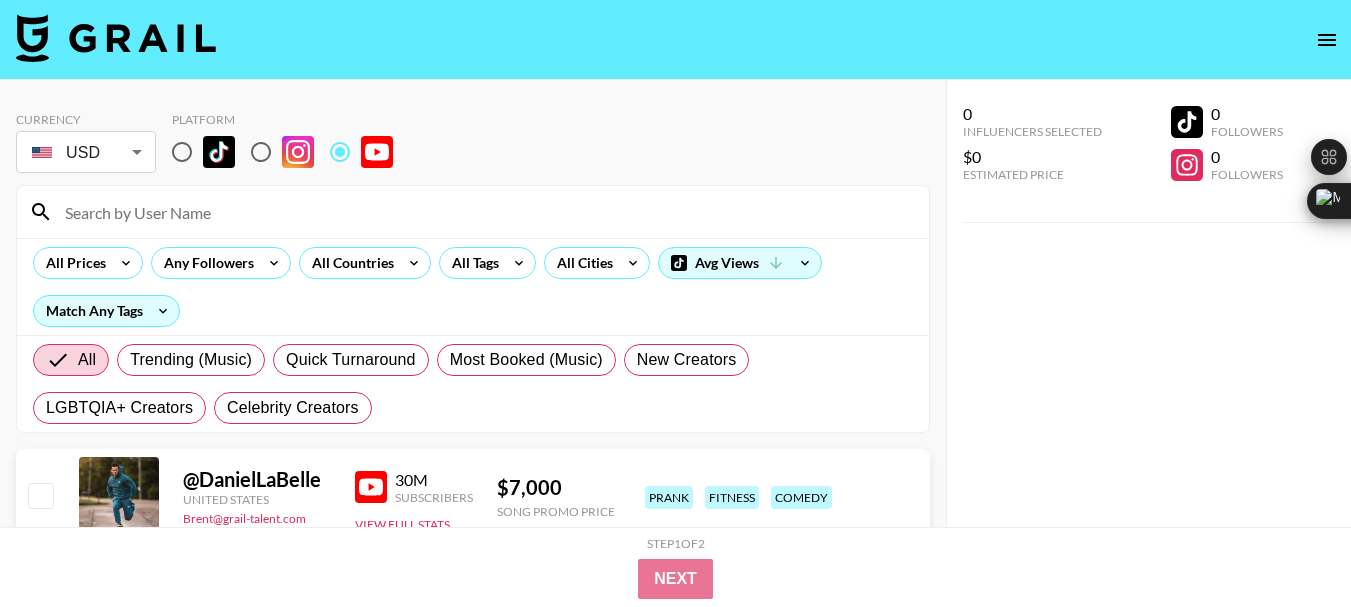 paste on "[USERNAME]" 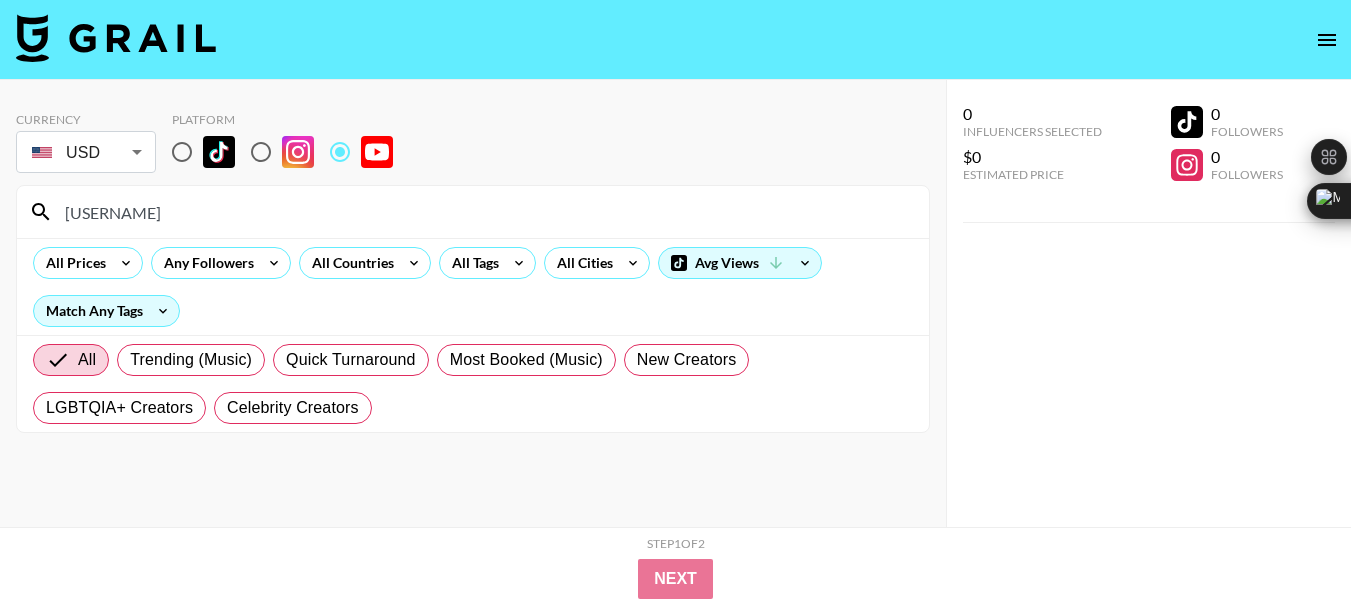 type on "[USERNAME]" 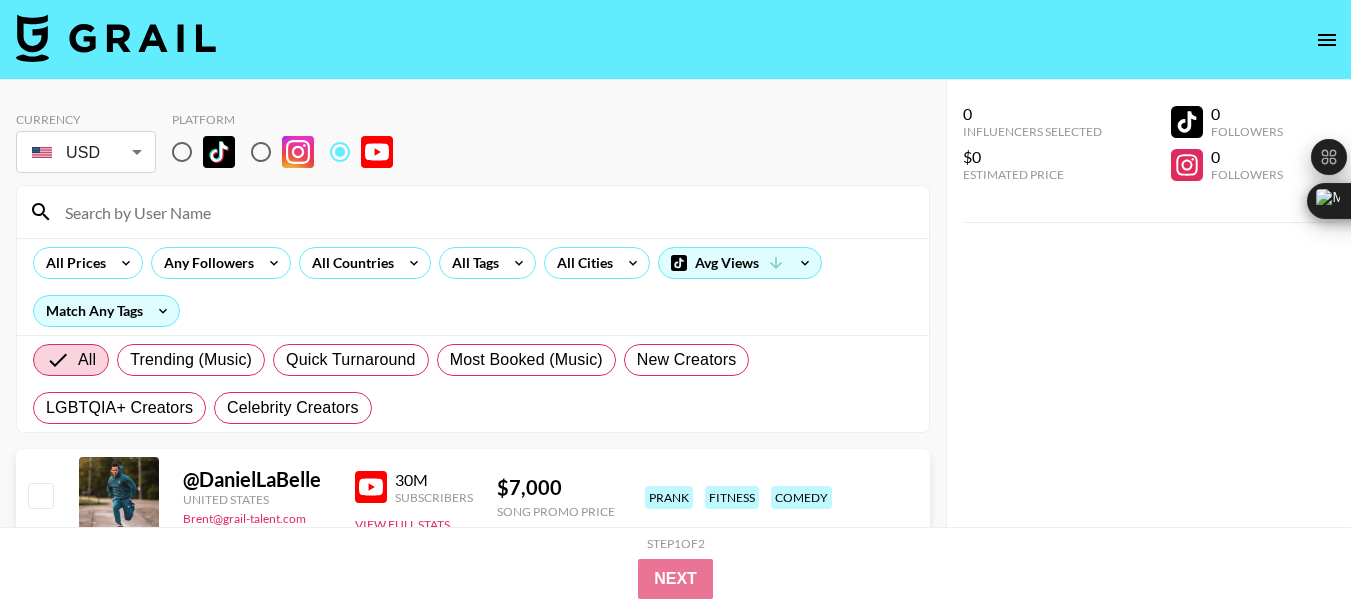 paste on "[USERNAME]" 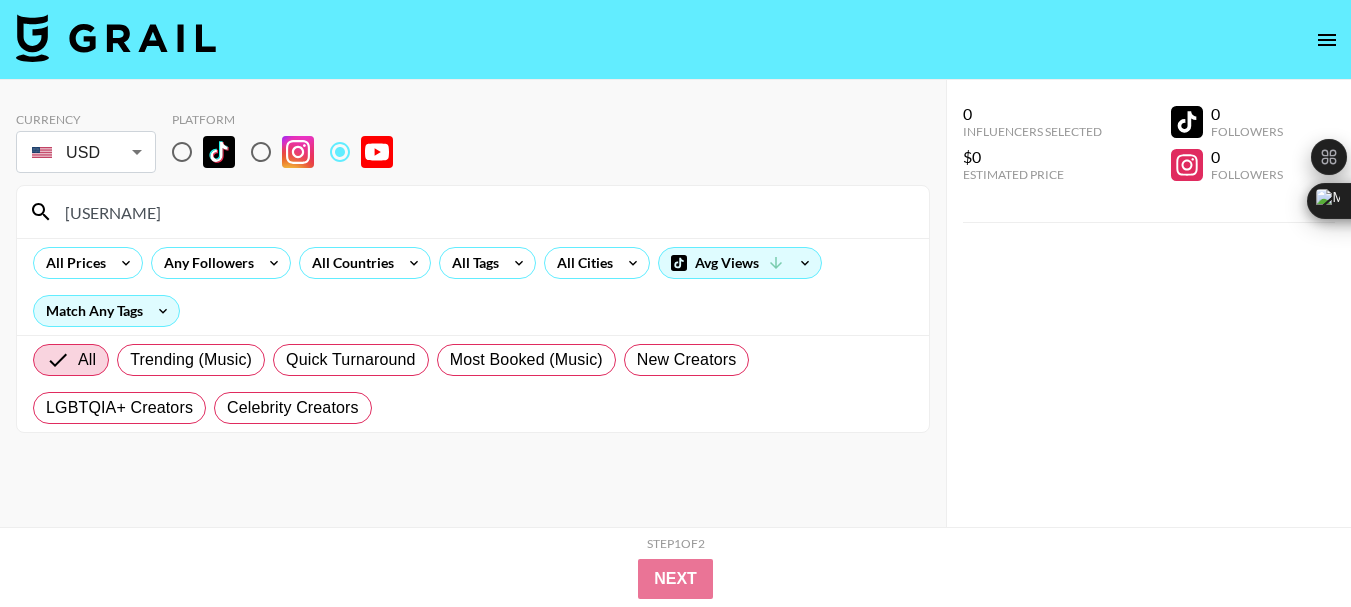 type on "[USERNAME]" 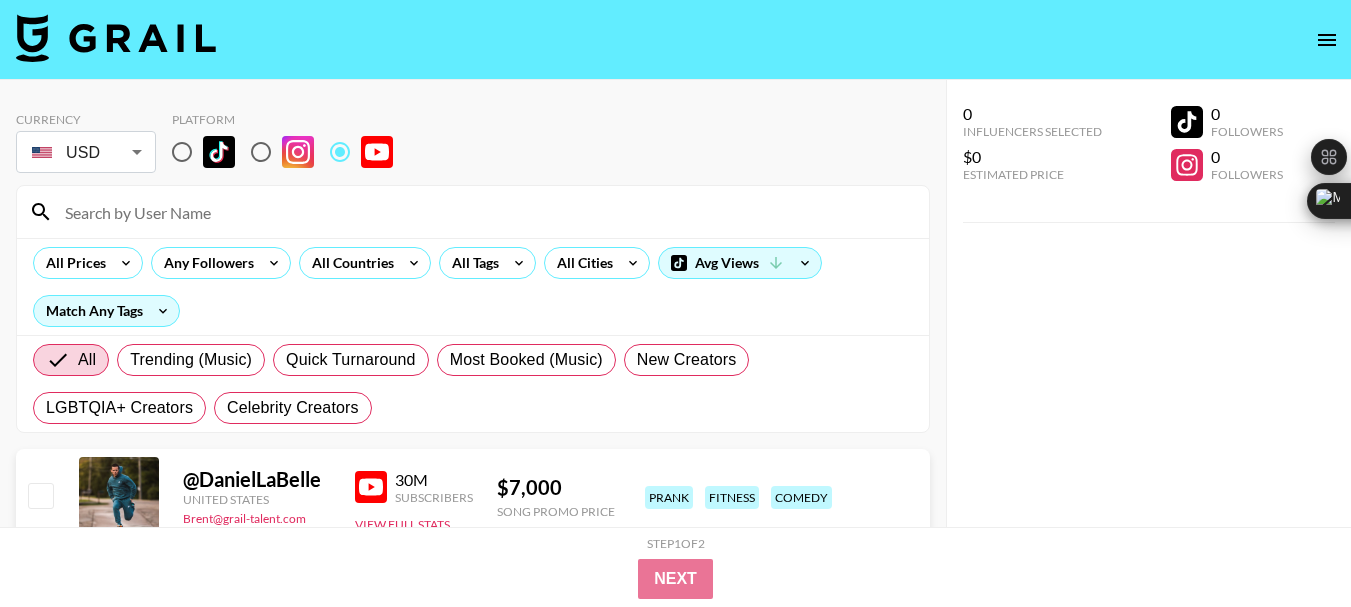 paste on "[USERNAME]" 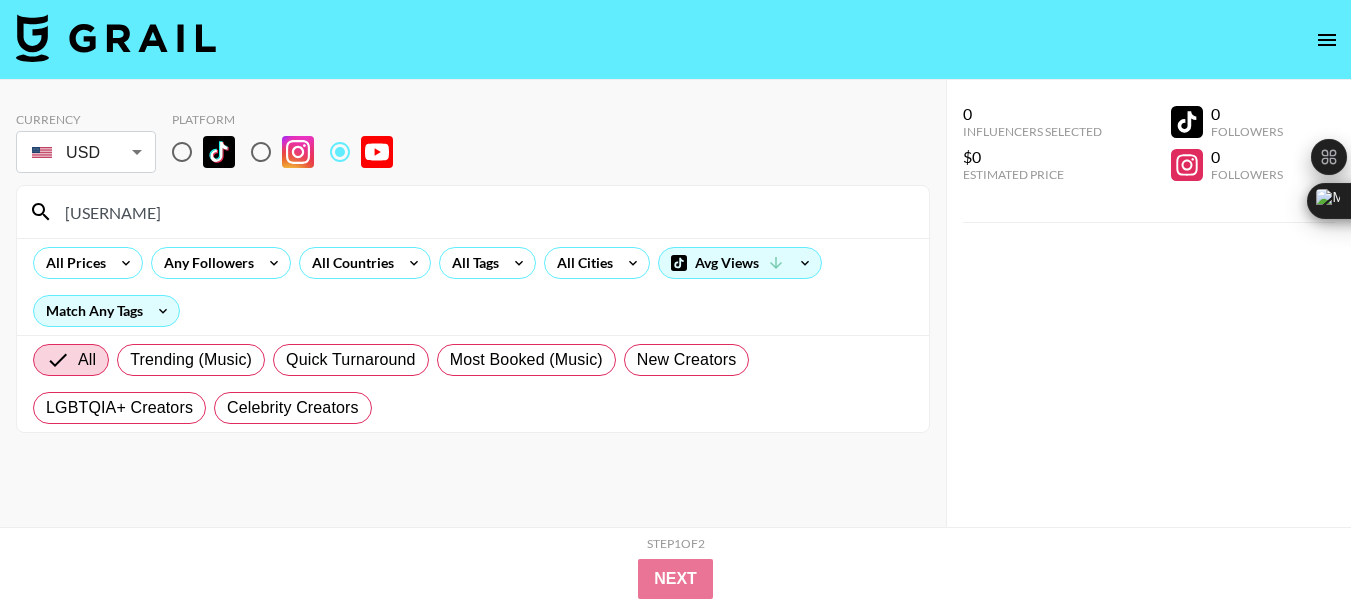 type on "[USERNAME]" 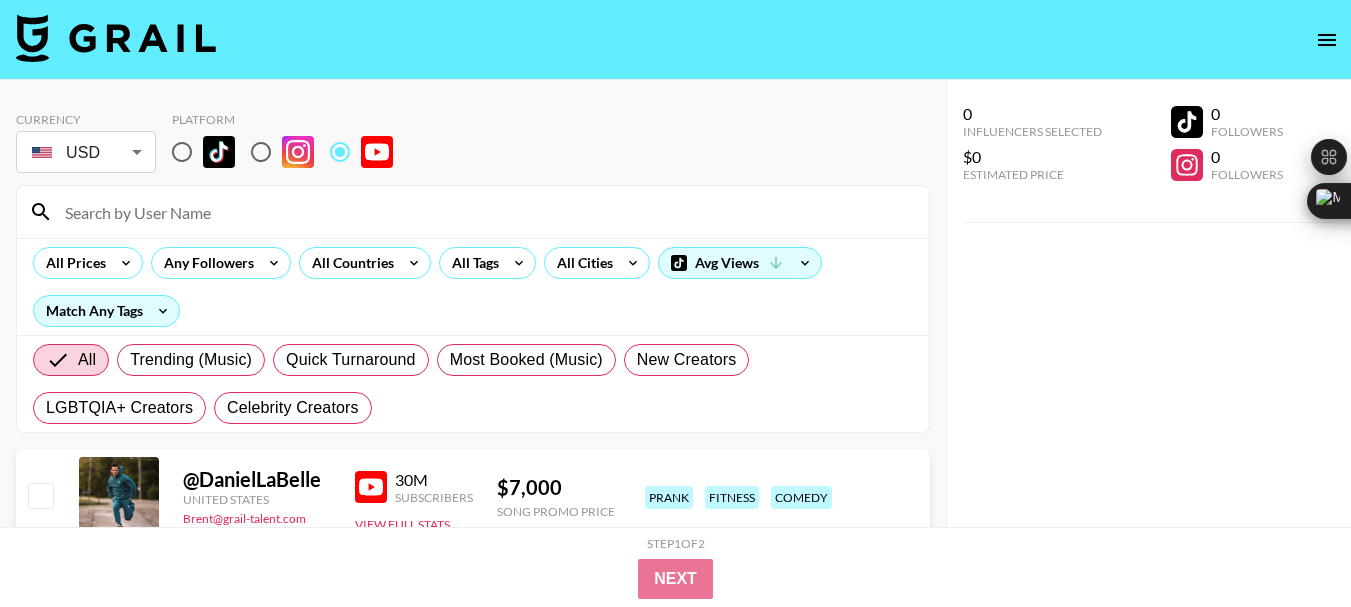 paste on "[USERNAME]" 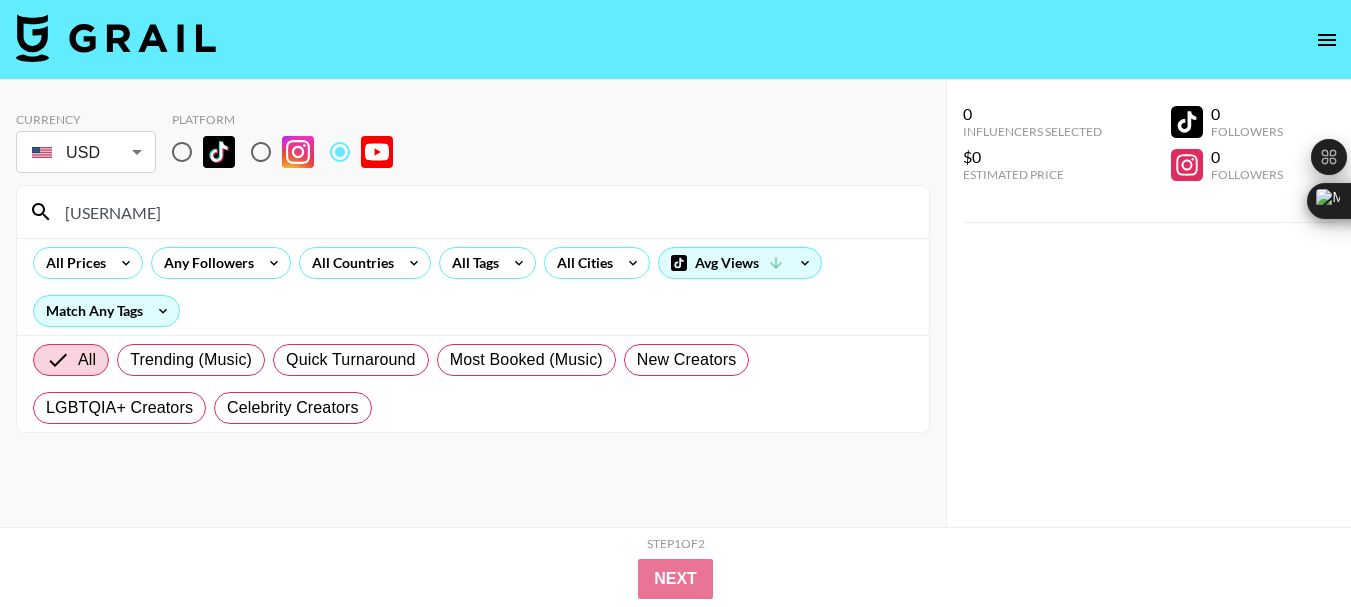 type on "[USERNAME]" 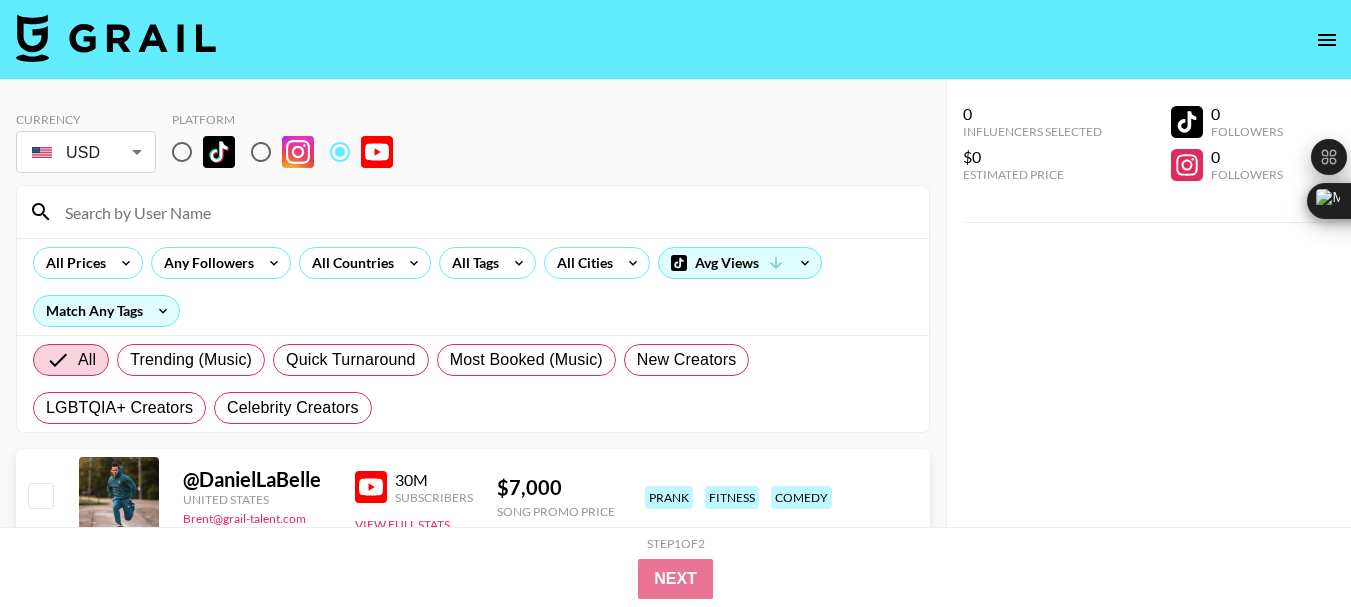 paste on "[USERNAME]" 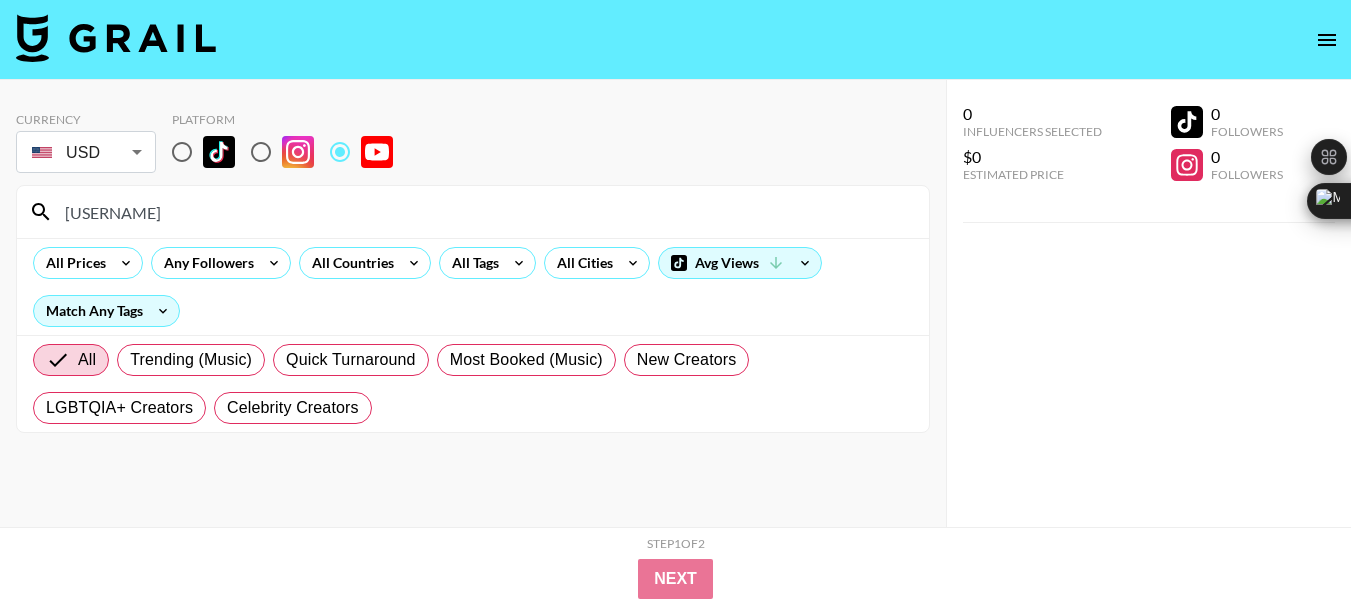 type on "[USERNAME]" 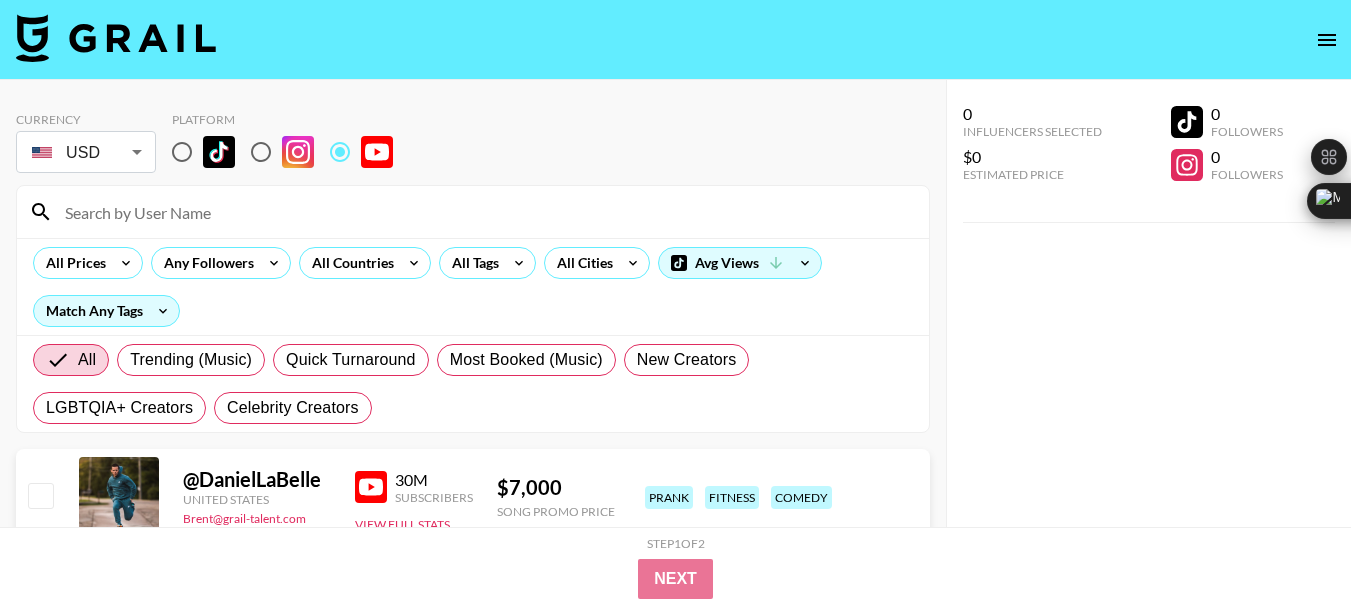 paste on "[USERNAME]" 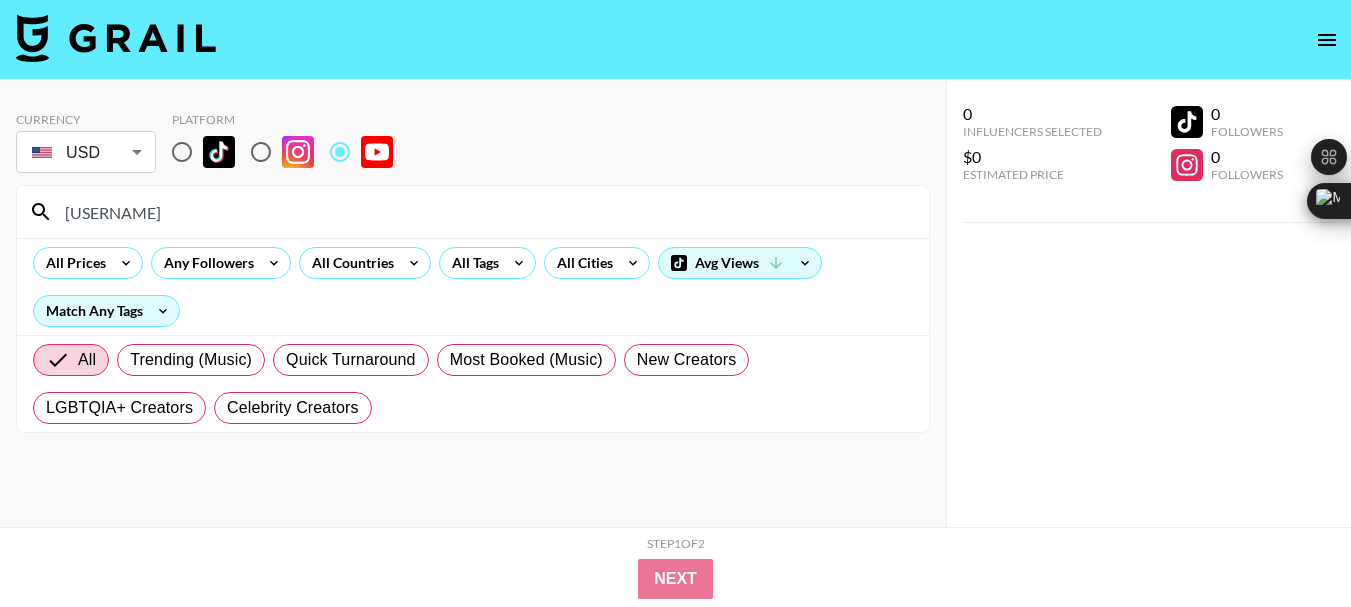 type on "[USERNAME]" 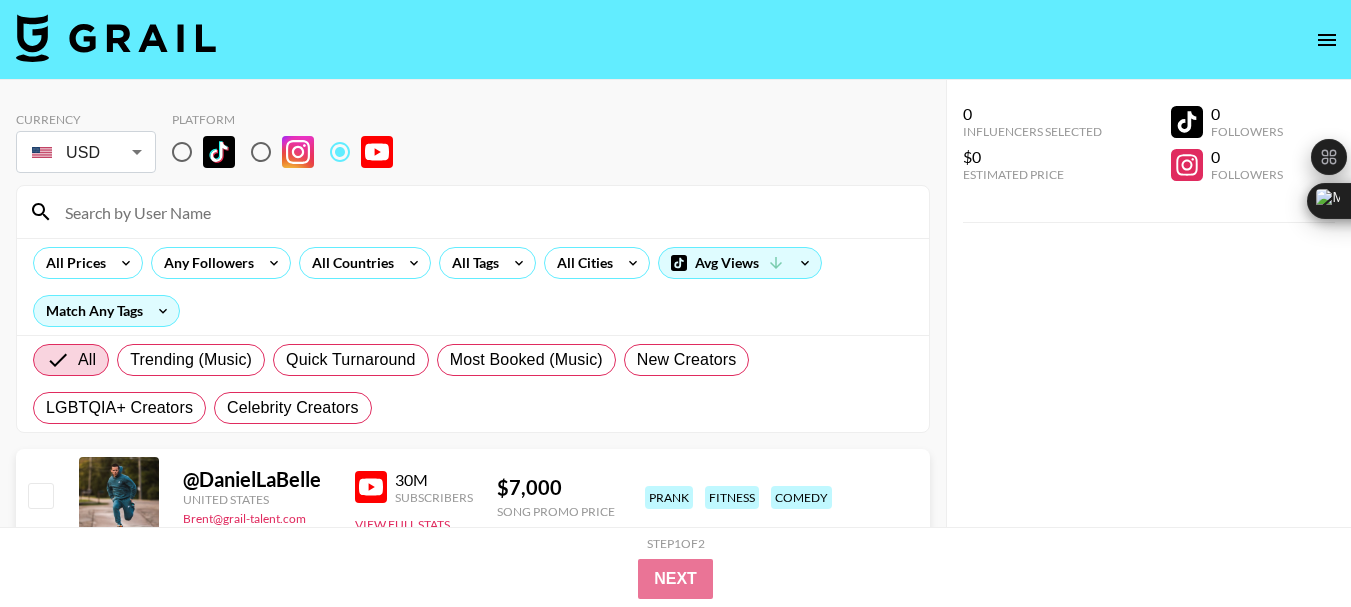paste on "[USERNAME]" 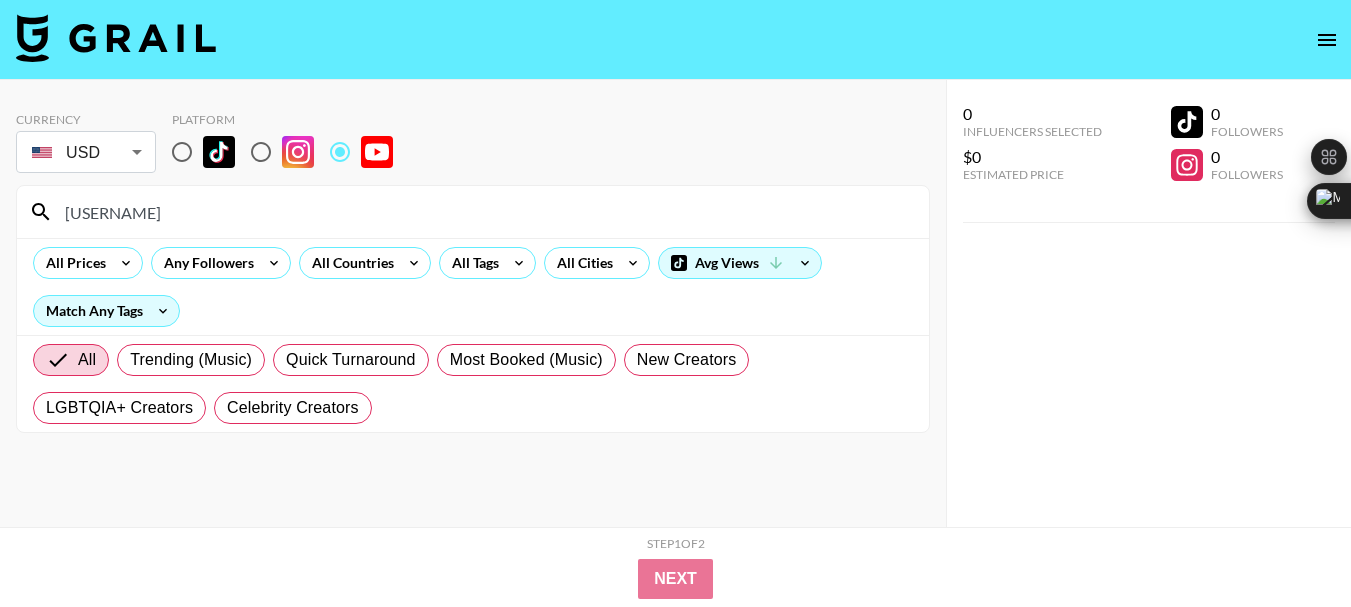 type on "[USERNAME]" 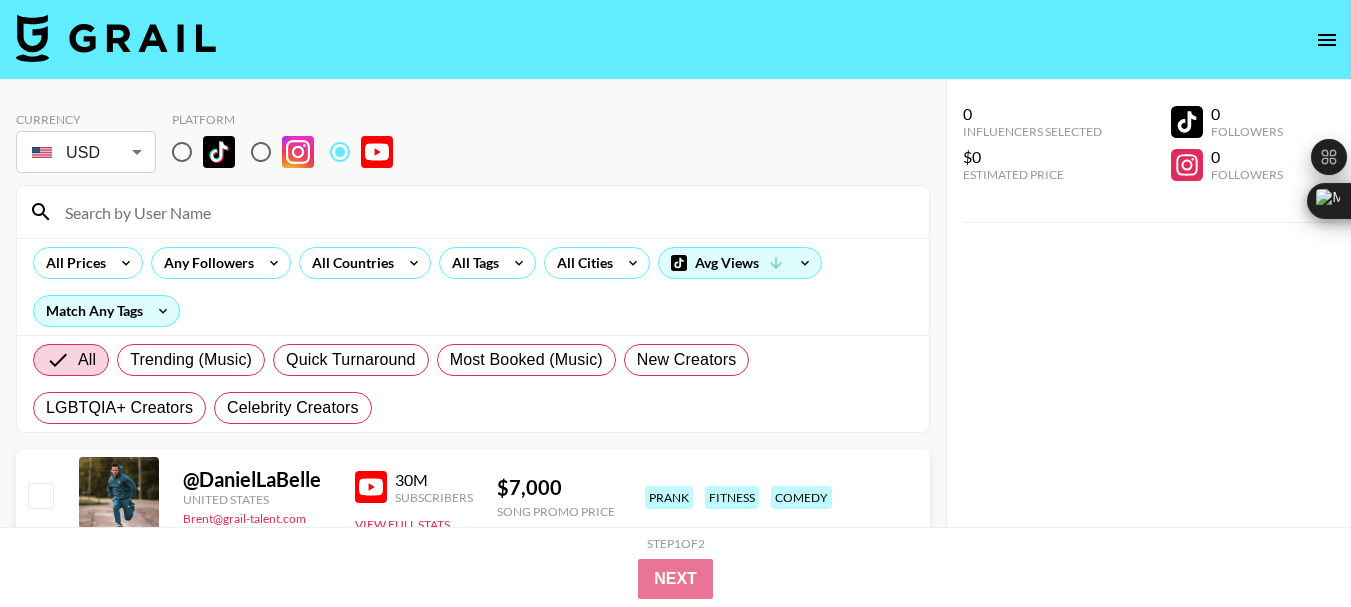 paste on "[USERNAME]" 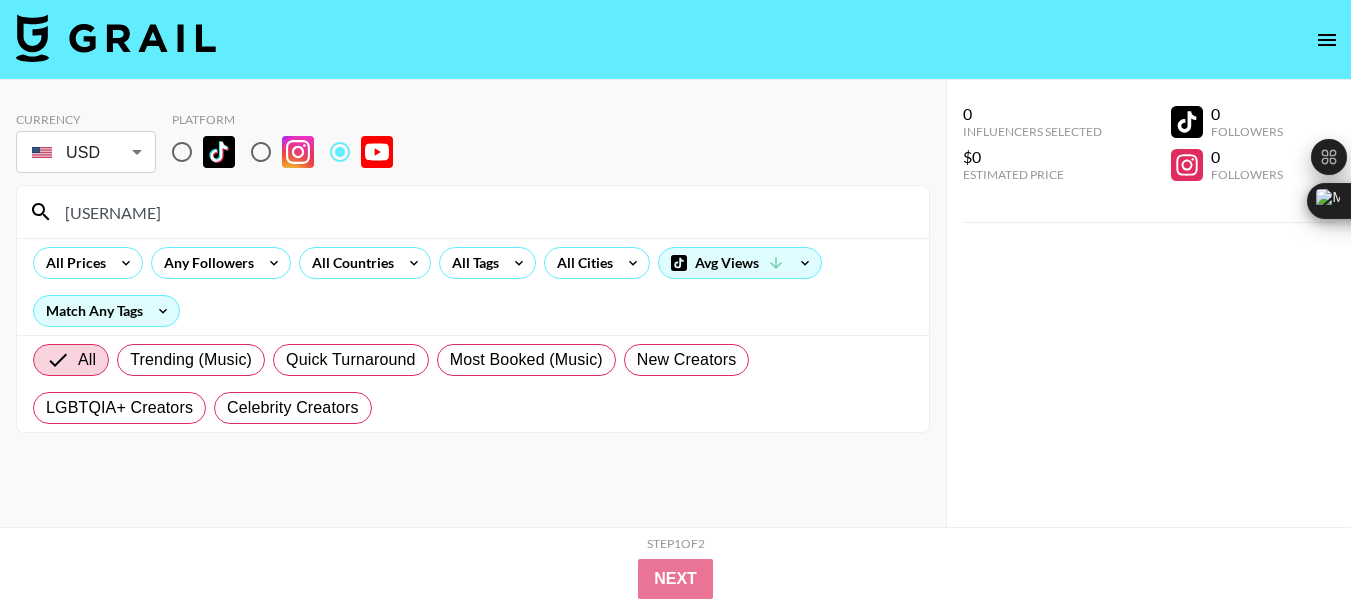 type on "[USERNAME]" 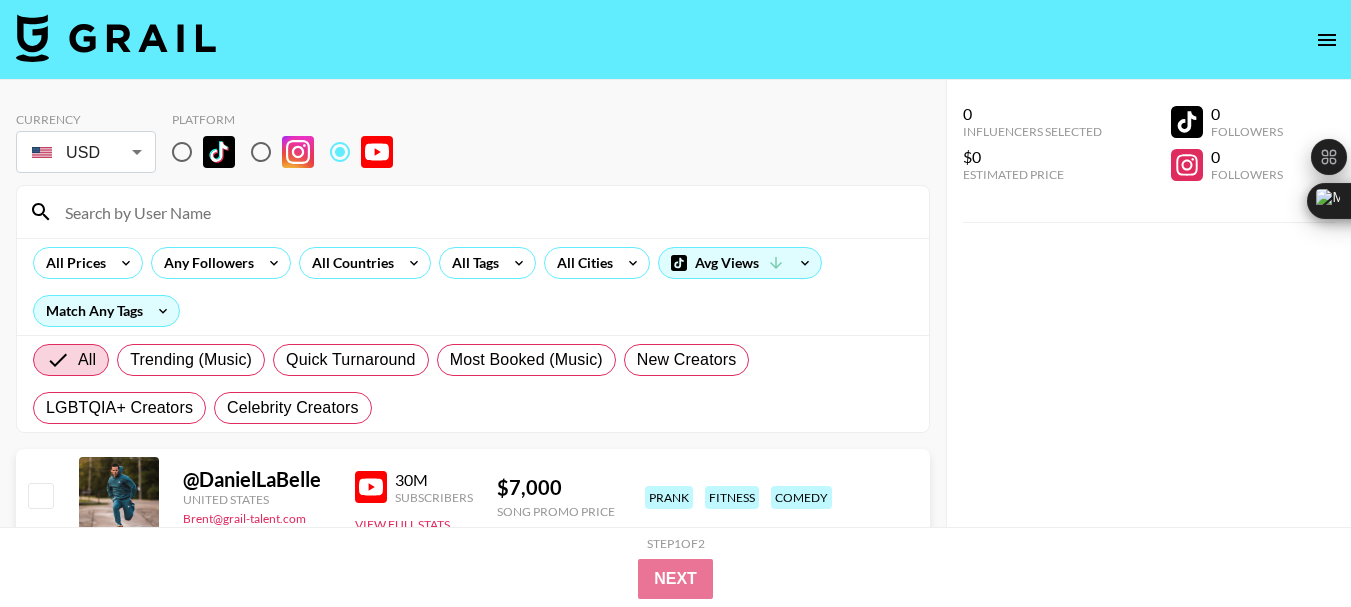 paste on "[USERNAME]" 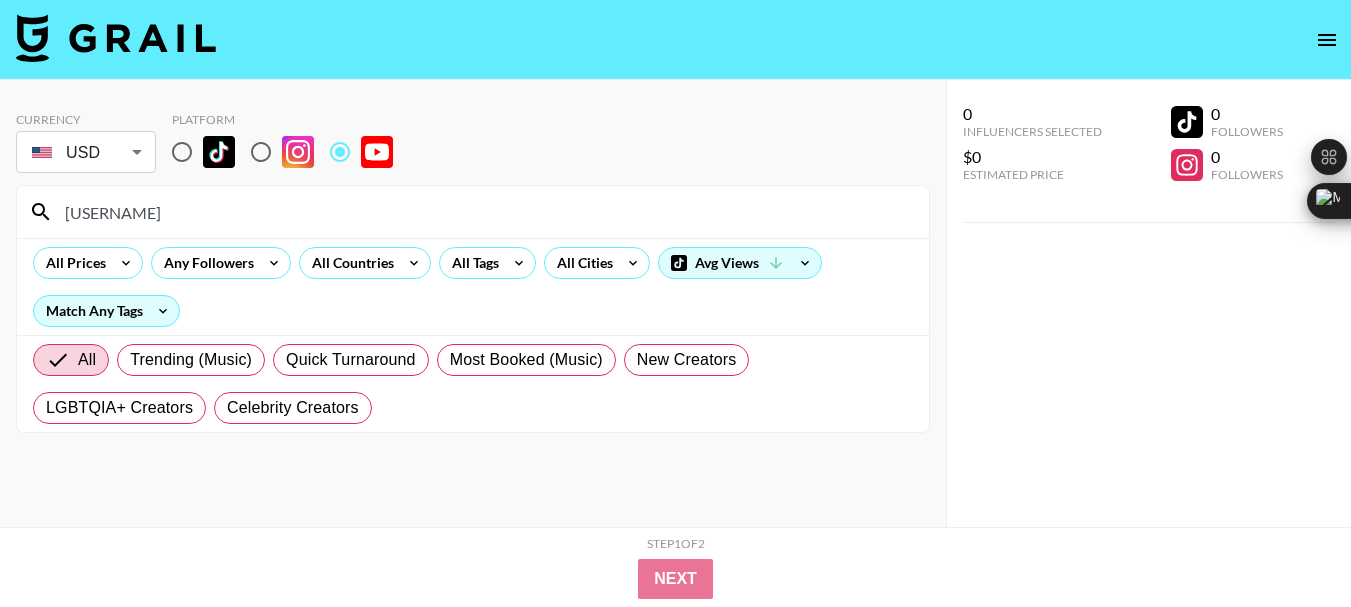 type on "[USERNAME]" 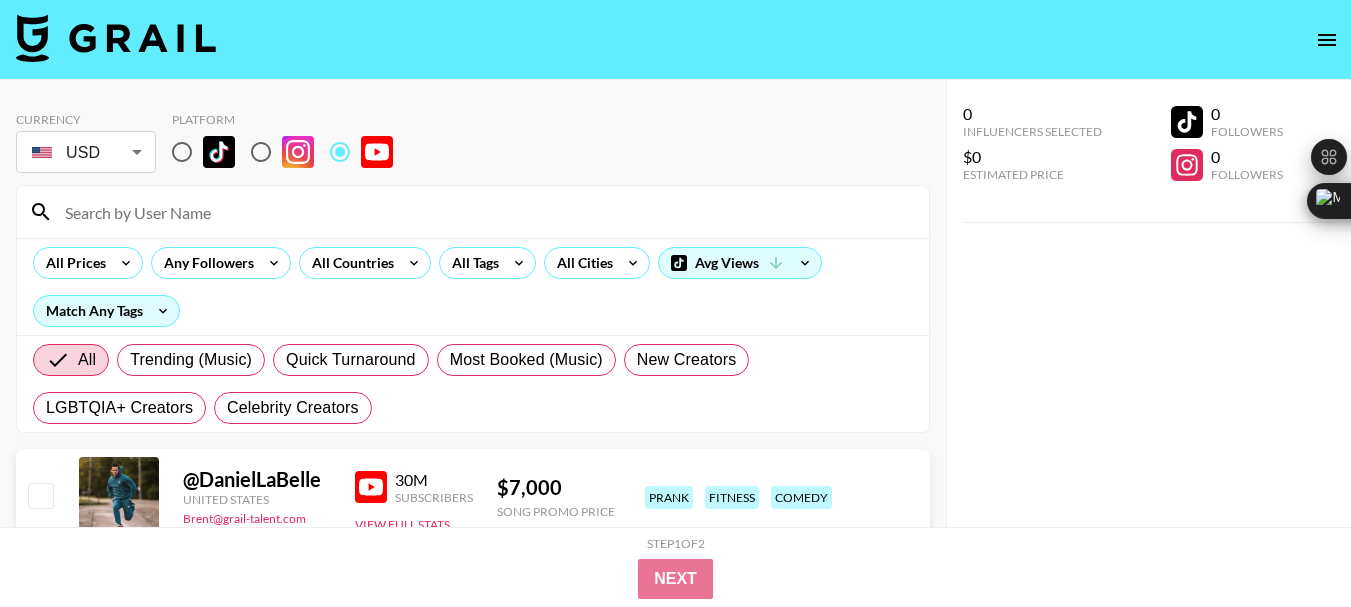 paste on "[USERNAME]" 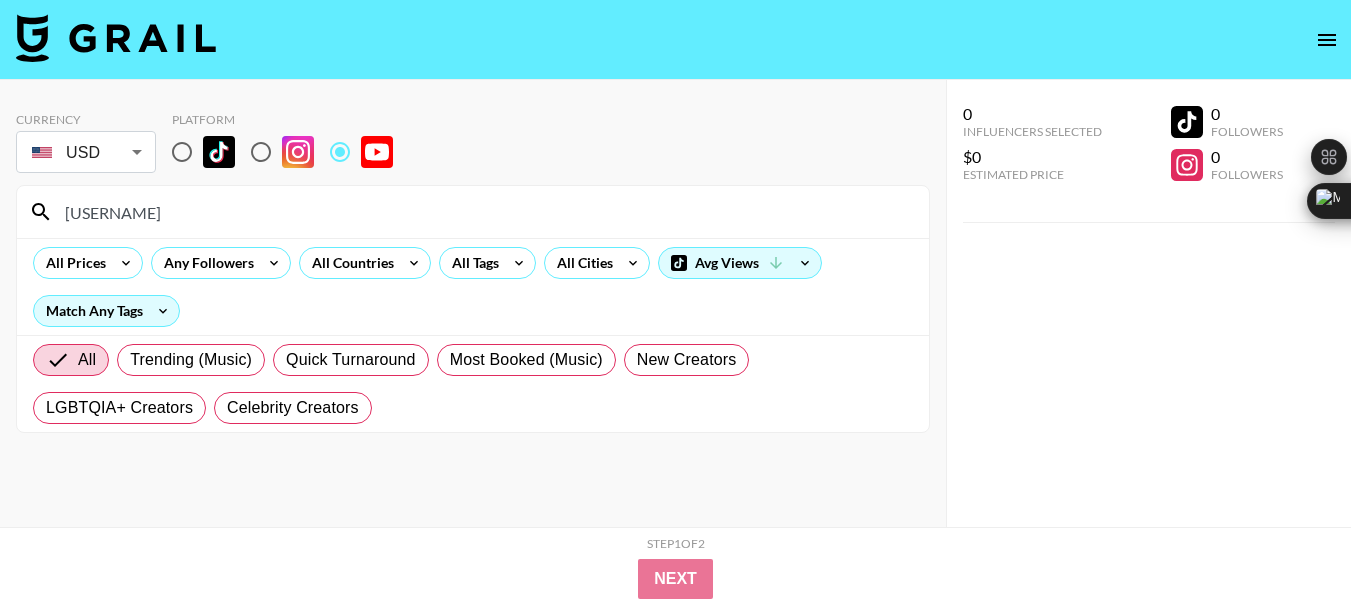 type on "[USERNAME]" 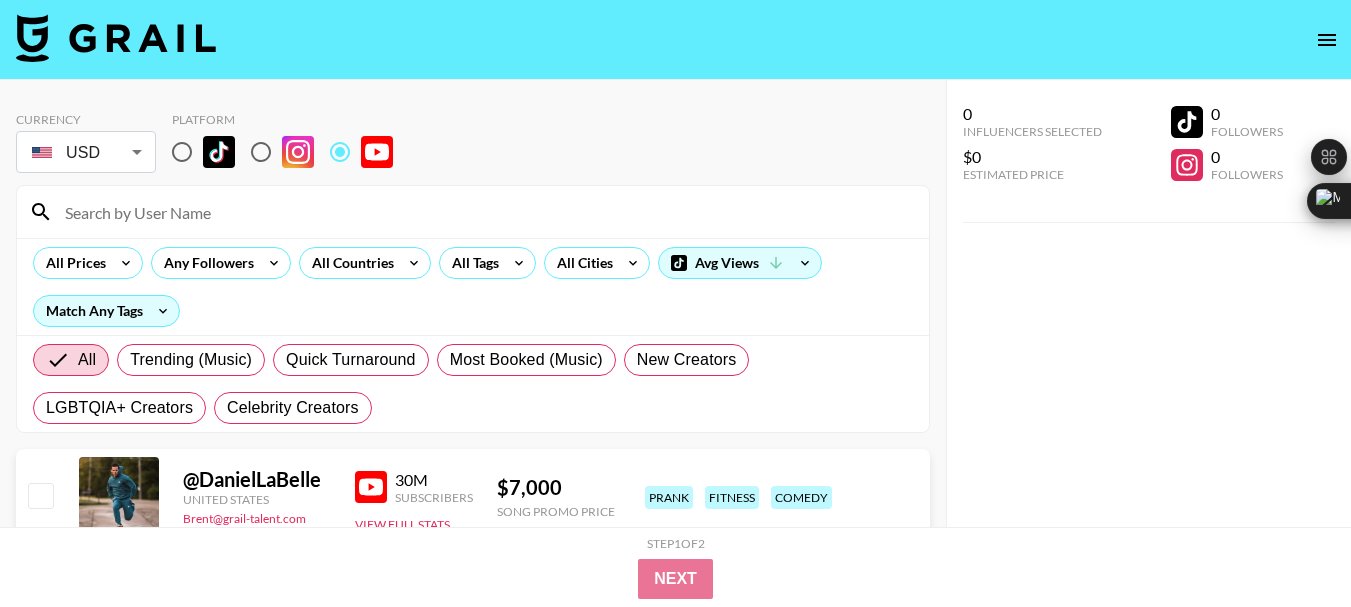 paste on "[USERNAME]" 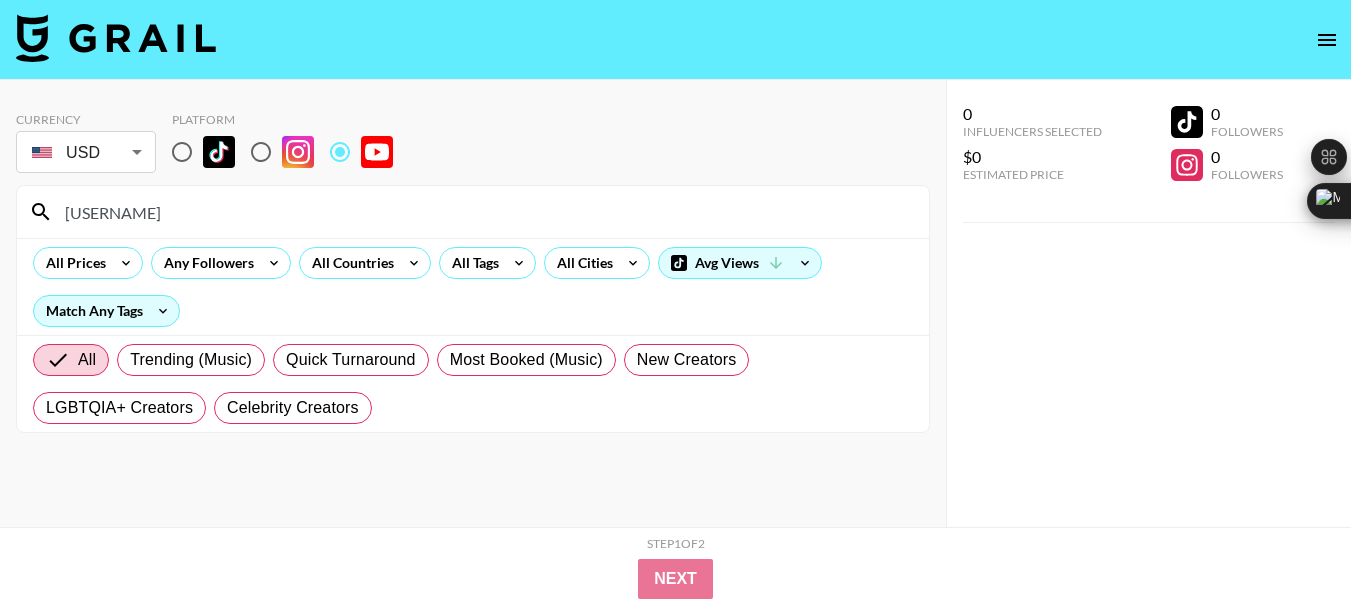 type on "[USERNAME]" 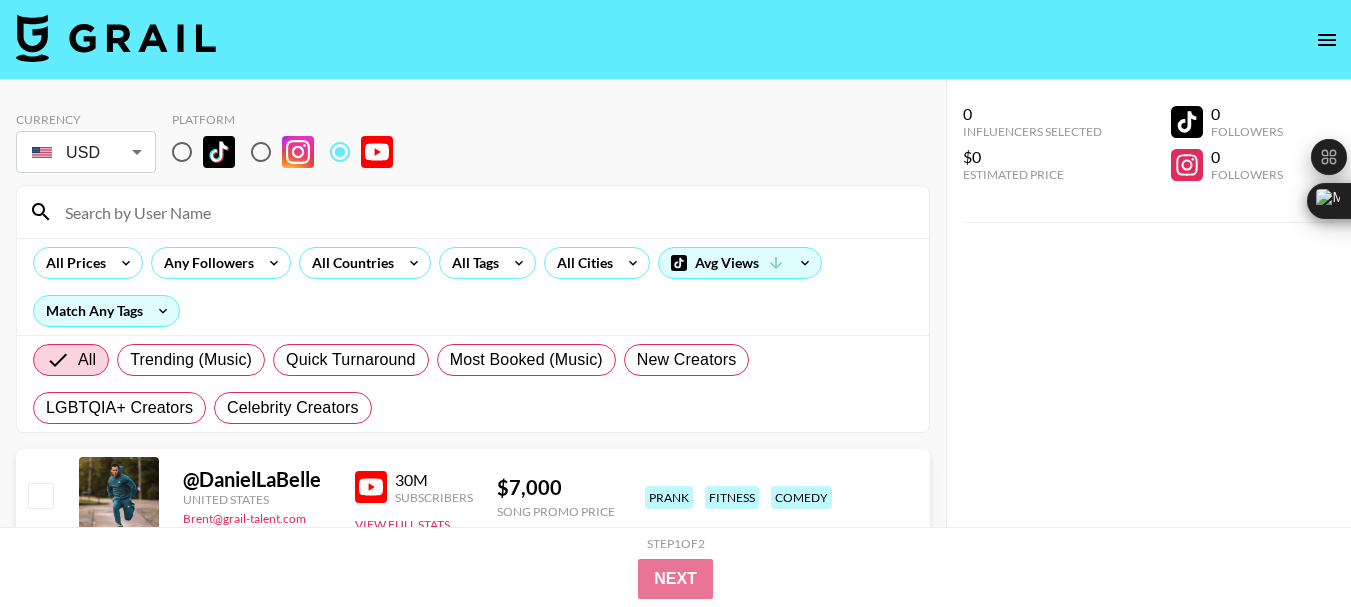 paste on "[USERNAME]" 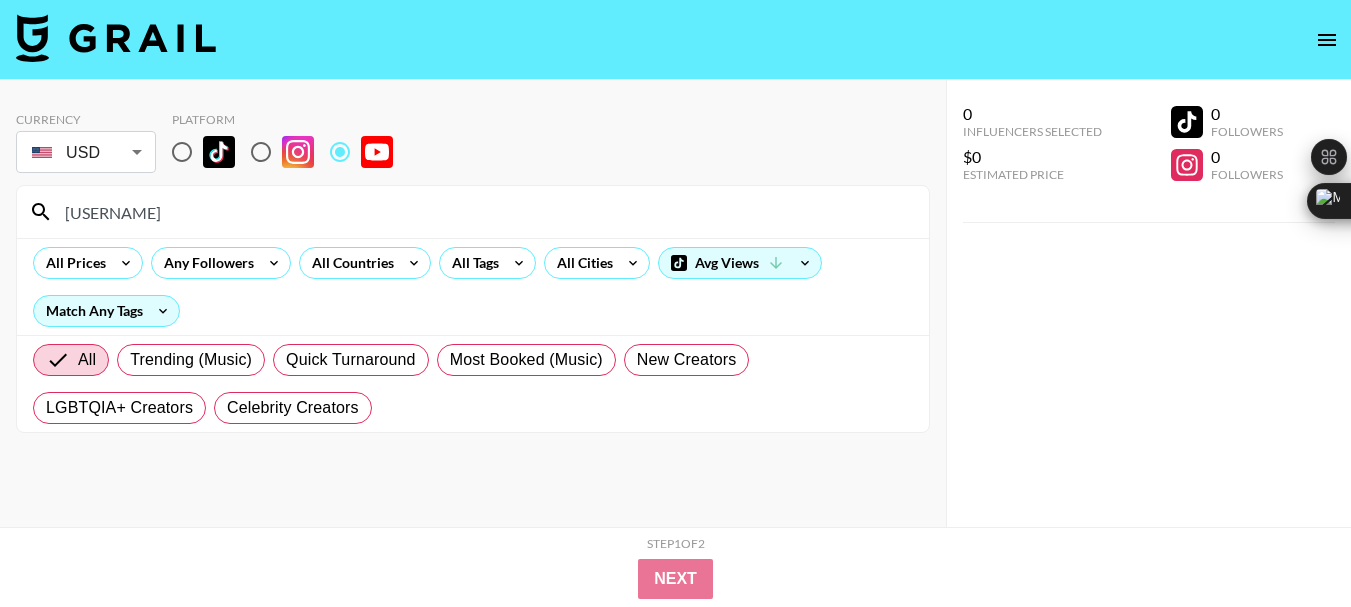 type on "[USERNAME]" 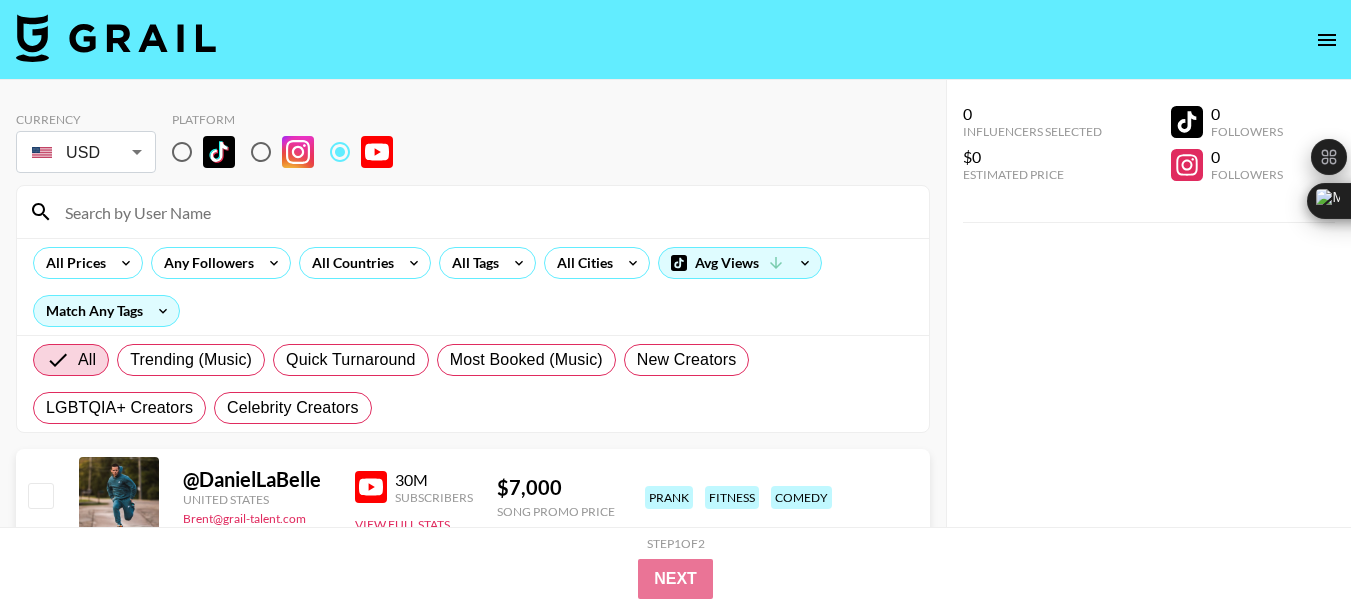 paste on "[USERNAME]" 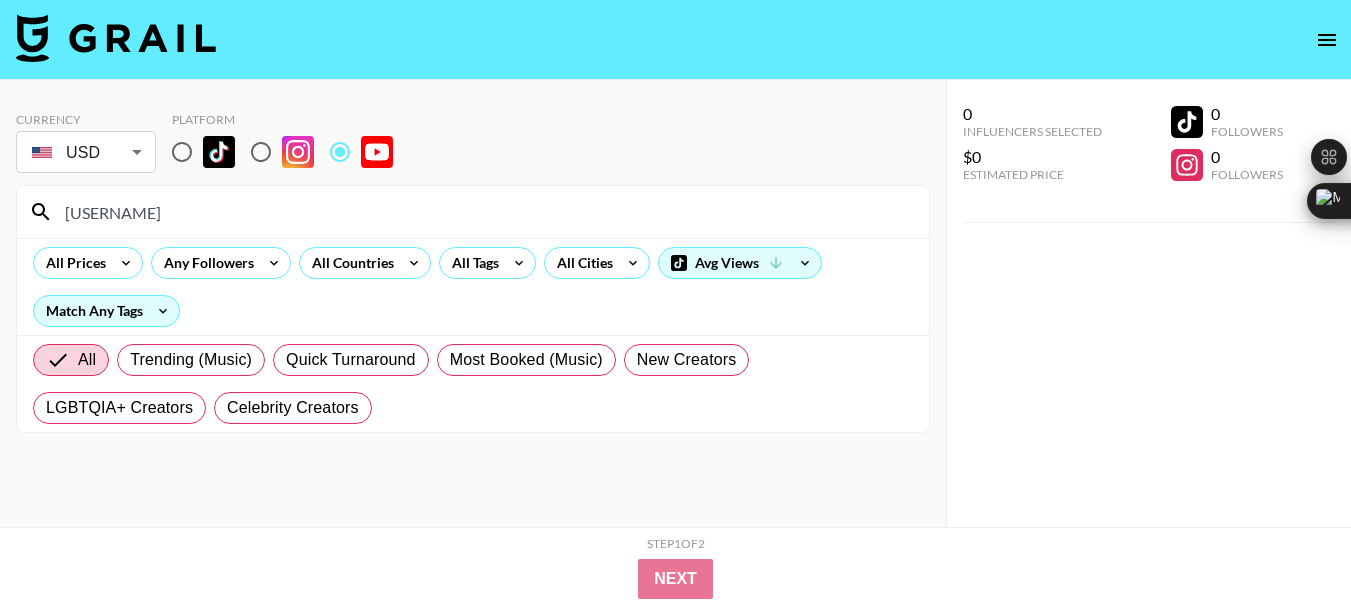 type on "[USERNAME]" 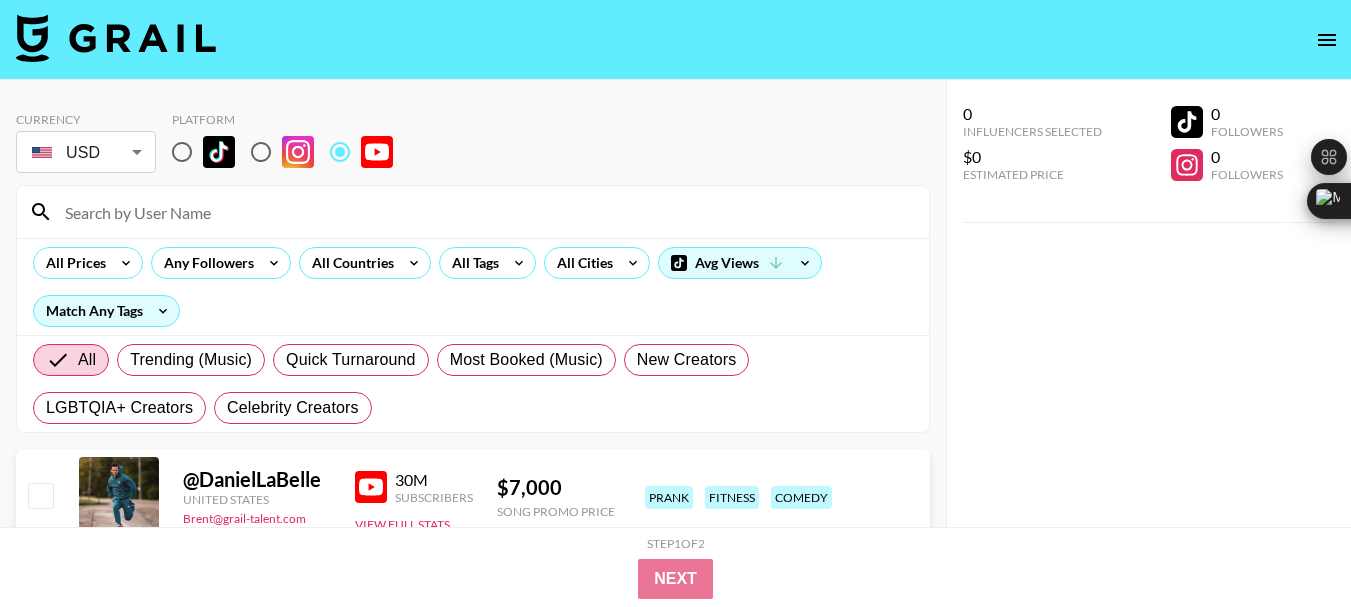 paste on "[USERNAME]" 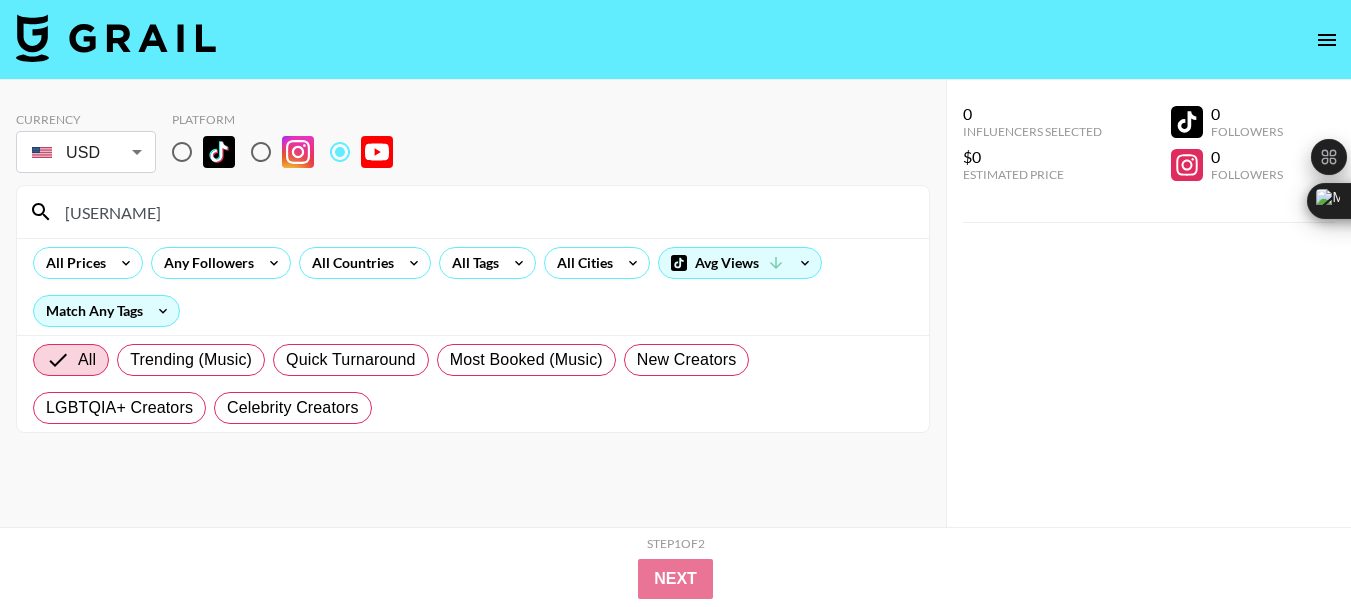 type on "[USERNAME]" 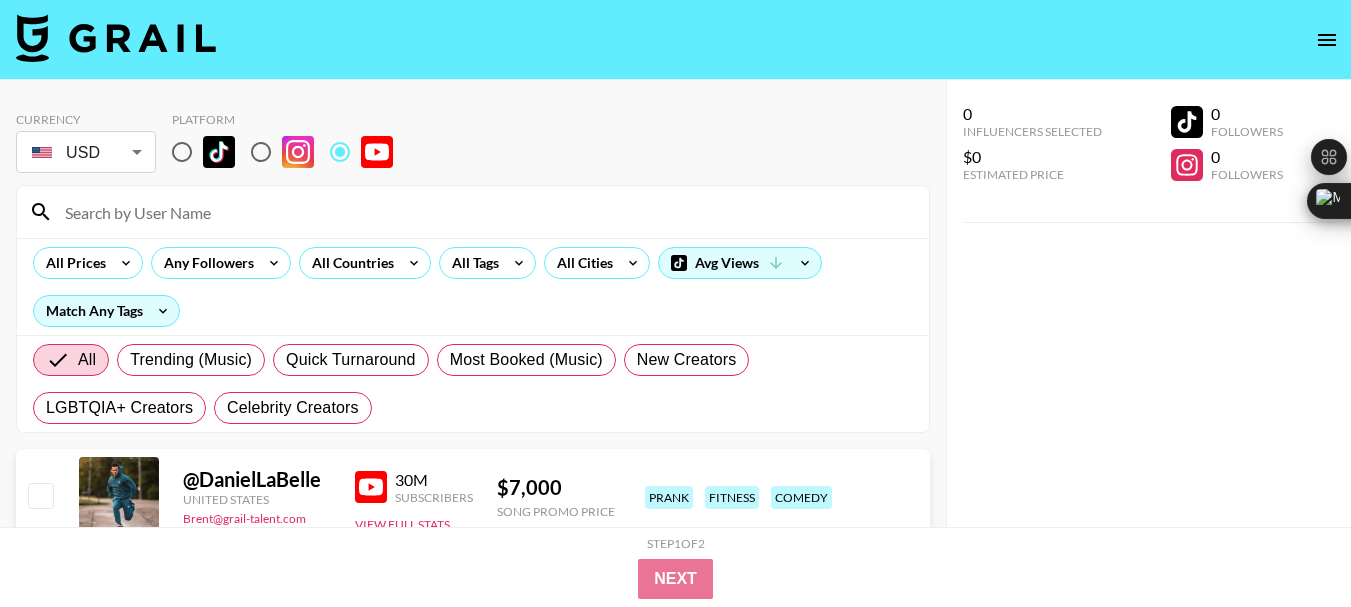 paste on "[USERNAME]" 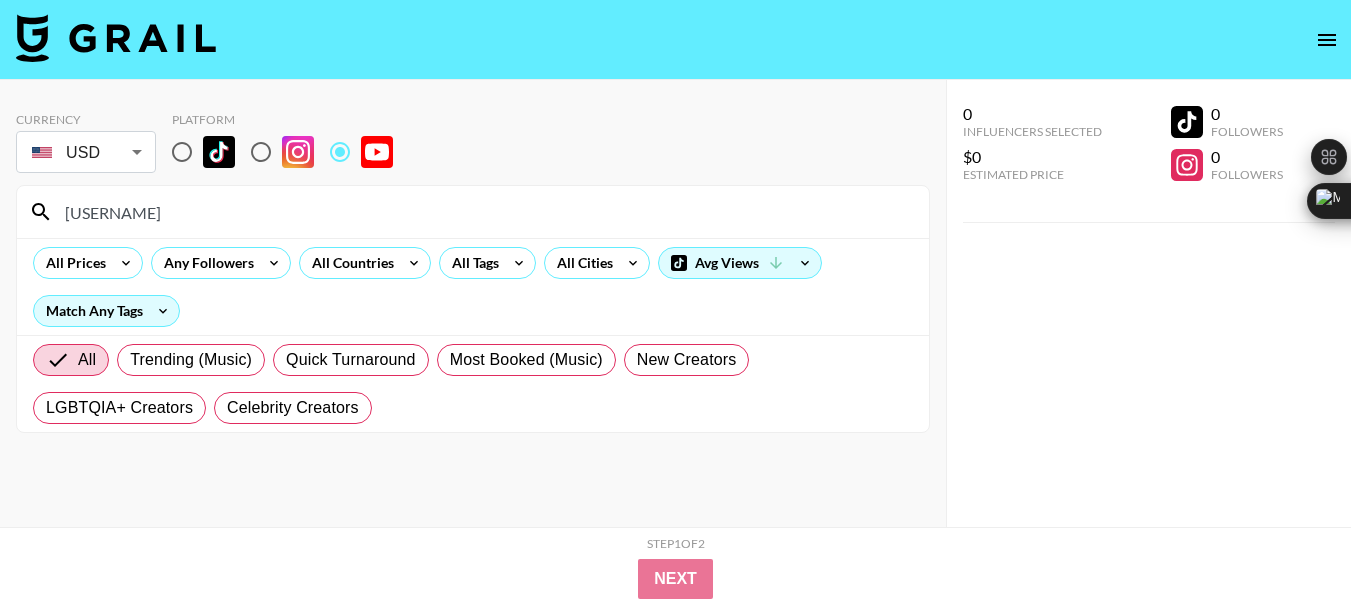 type on "[USERNAME]" 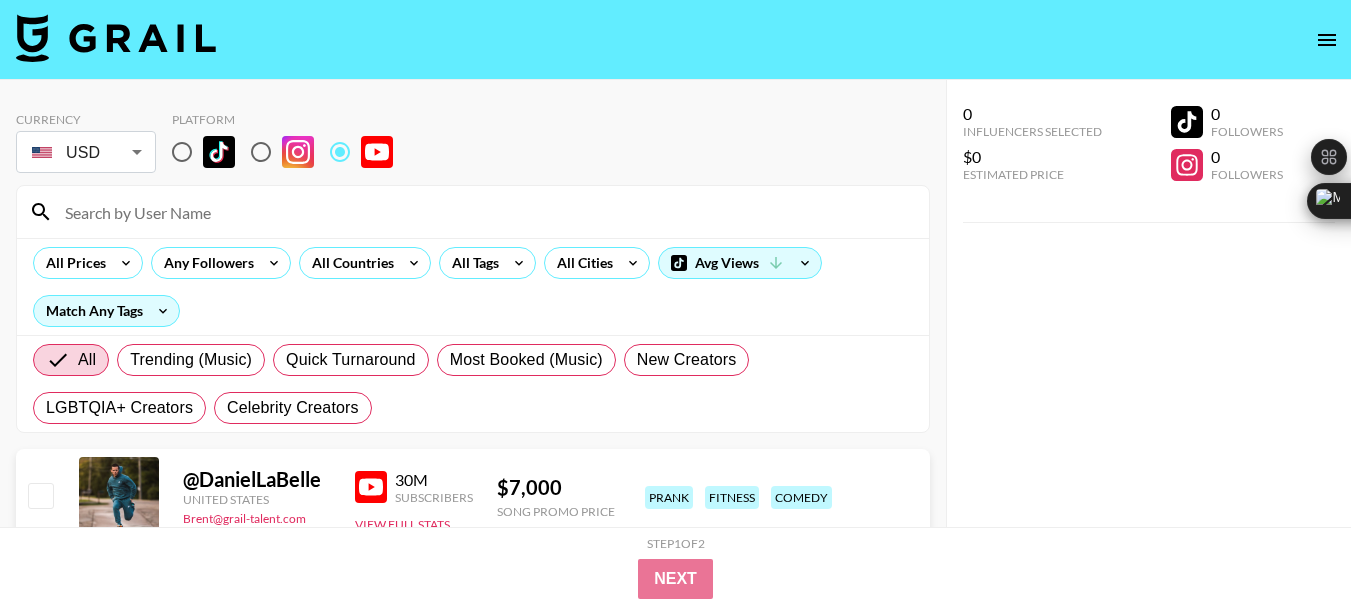 paste on "[USERNAME]" 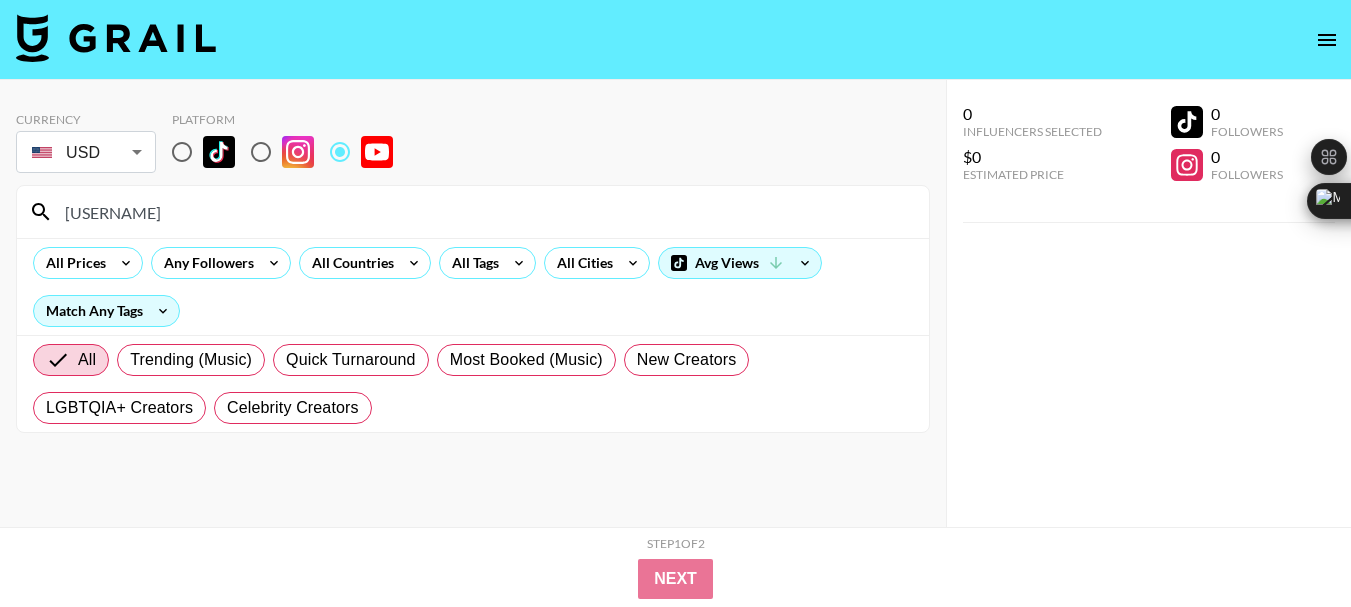 type on "[USERNAME]" 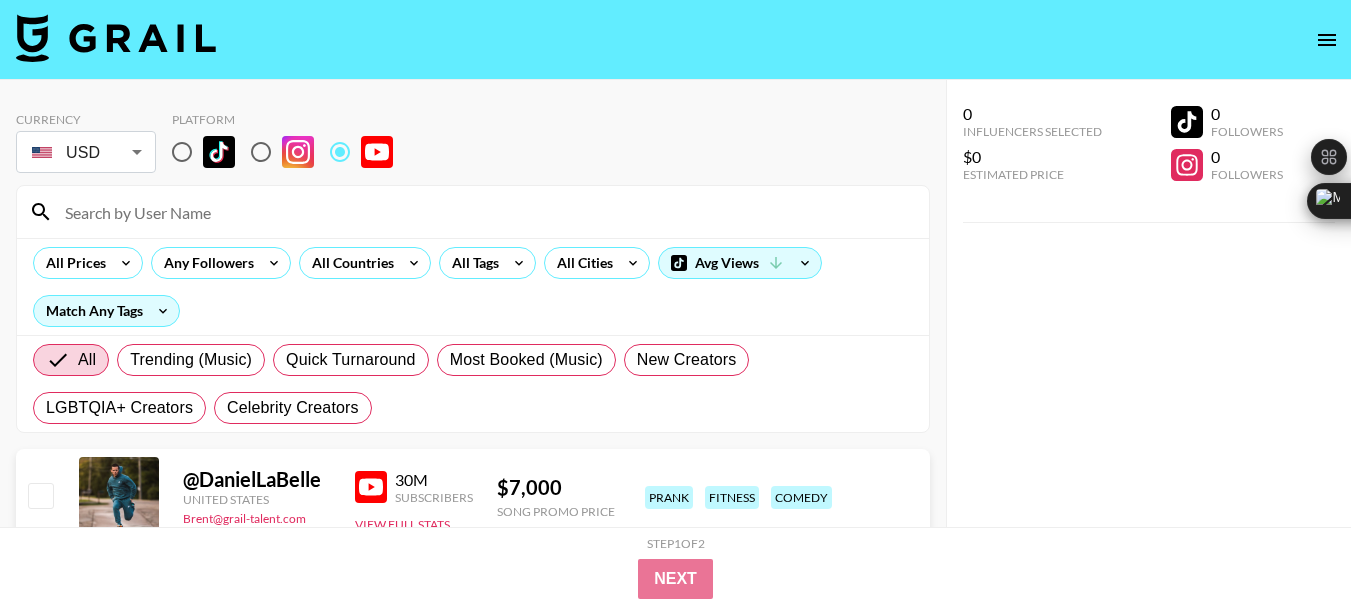 paste on "[USERNAME]" 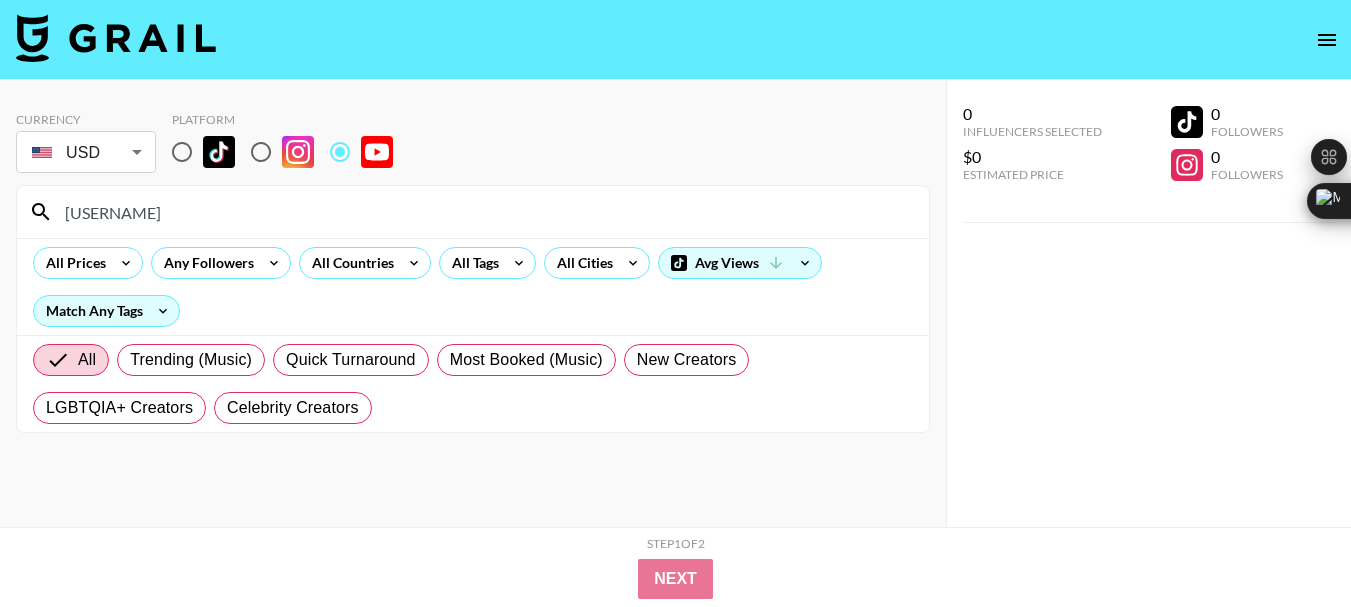 type on "[USERNAME]" 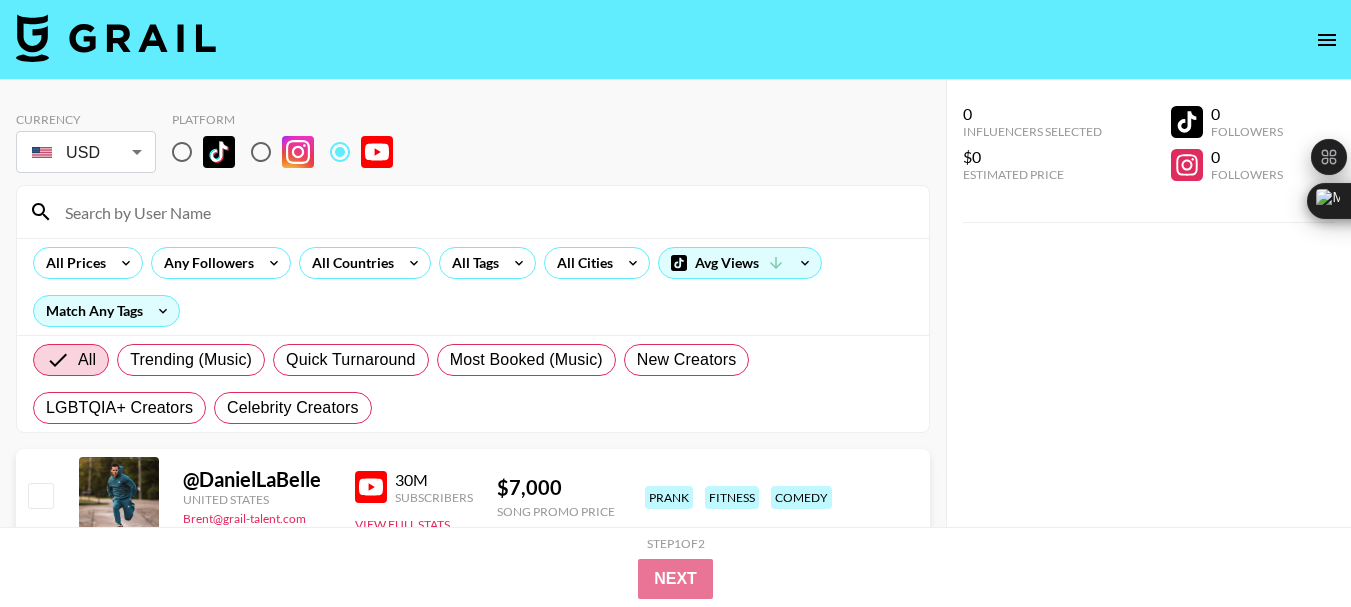 paste on "[USERNAME]" 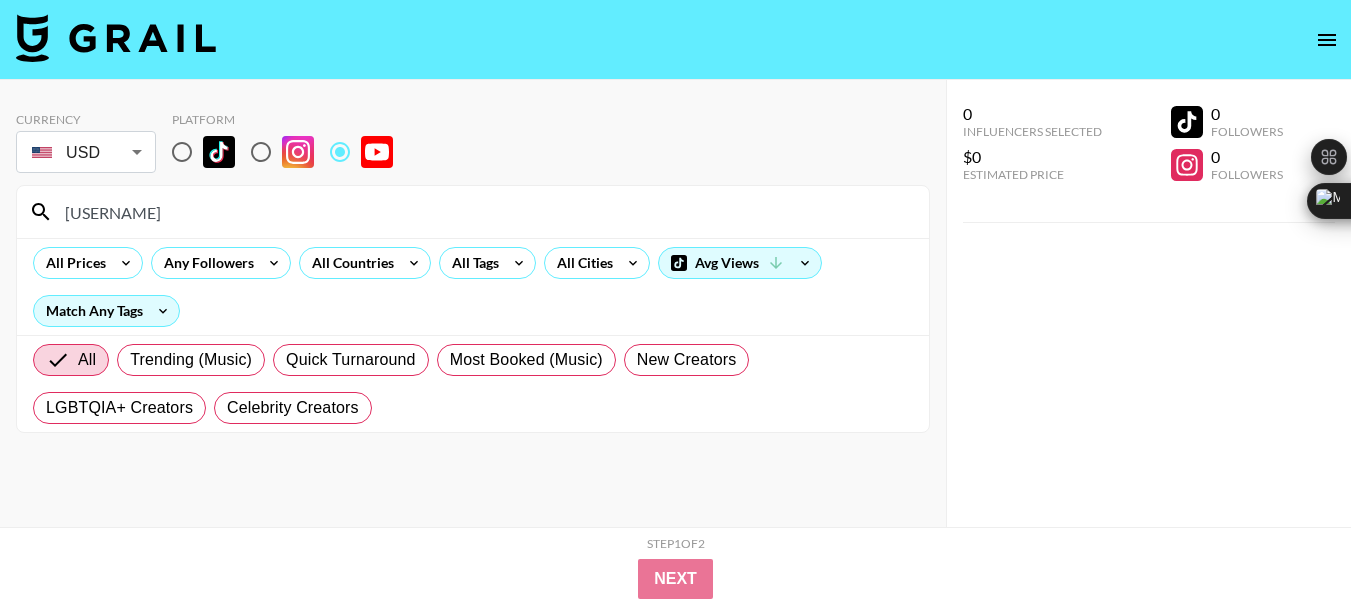 type on "[USERNAME]" 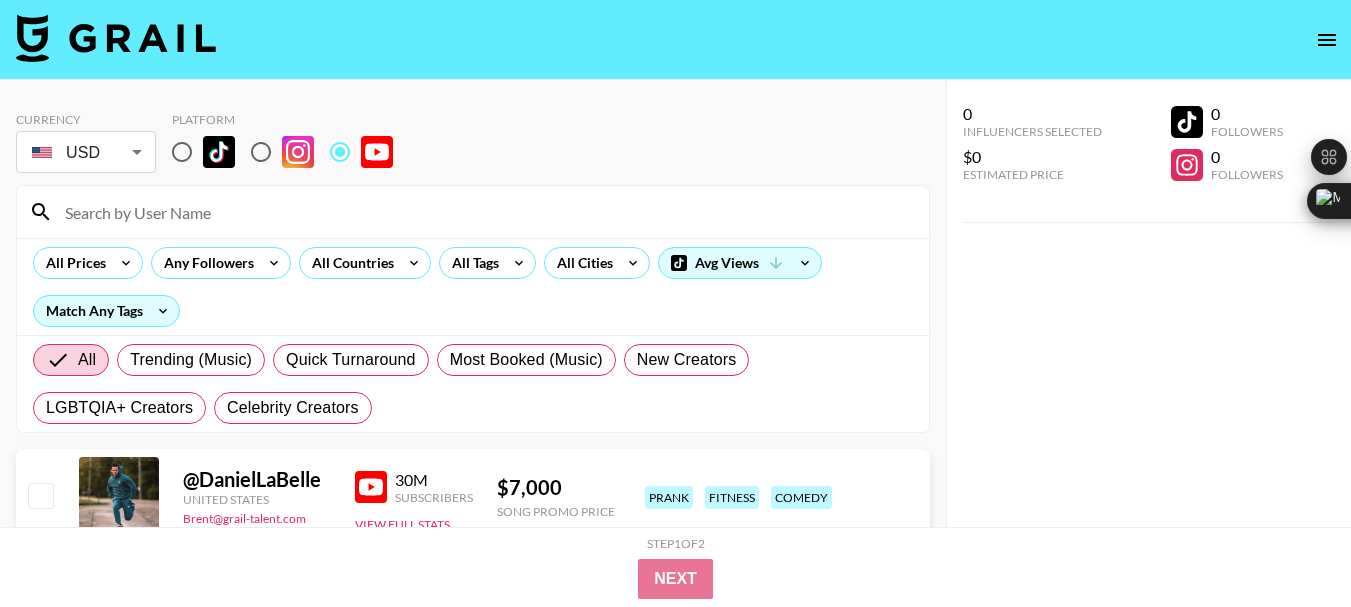 paste on "[USERNAME]" 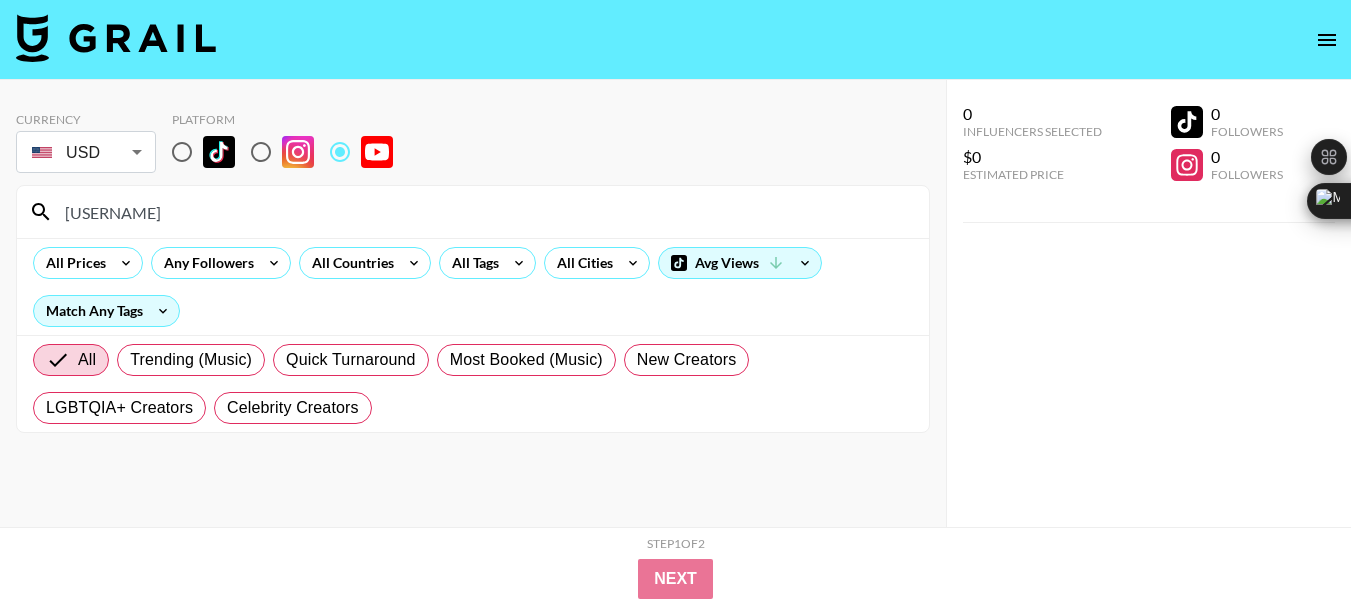 type on "[USERNAME]" 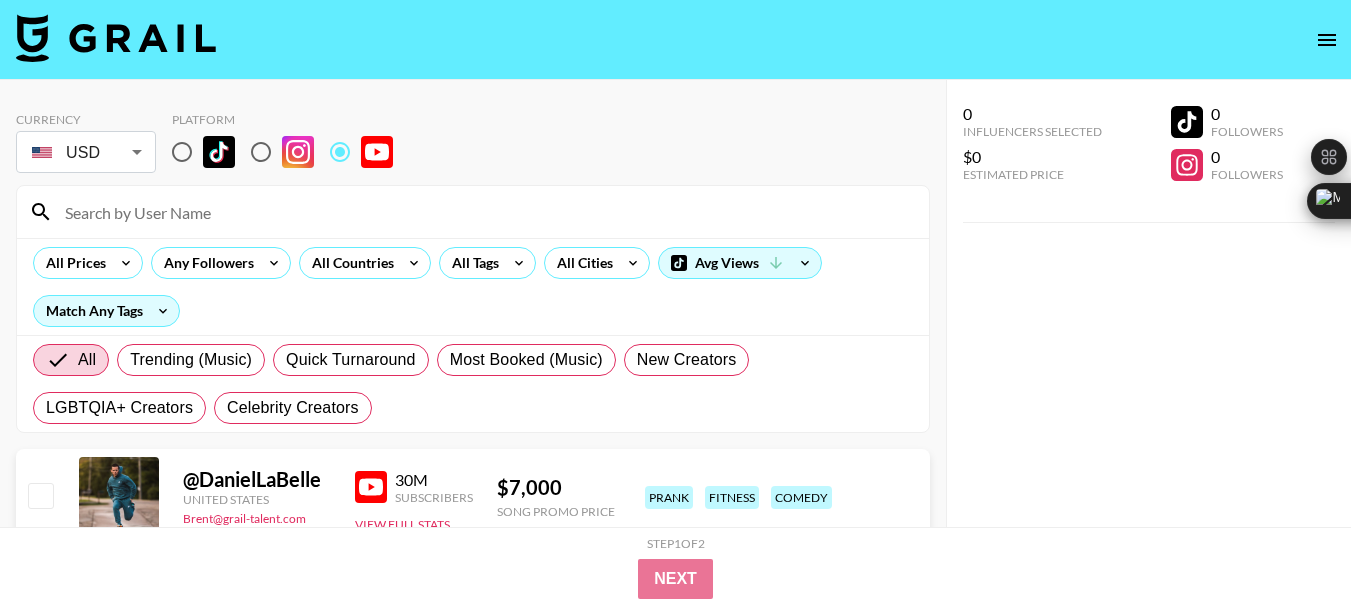 paste on "@DosCavazos" 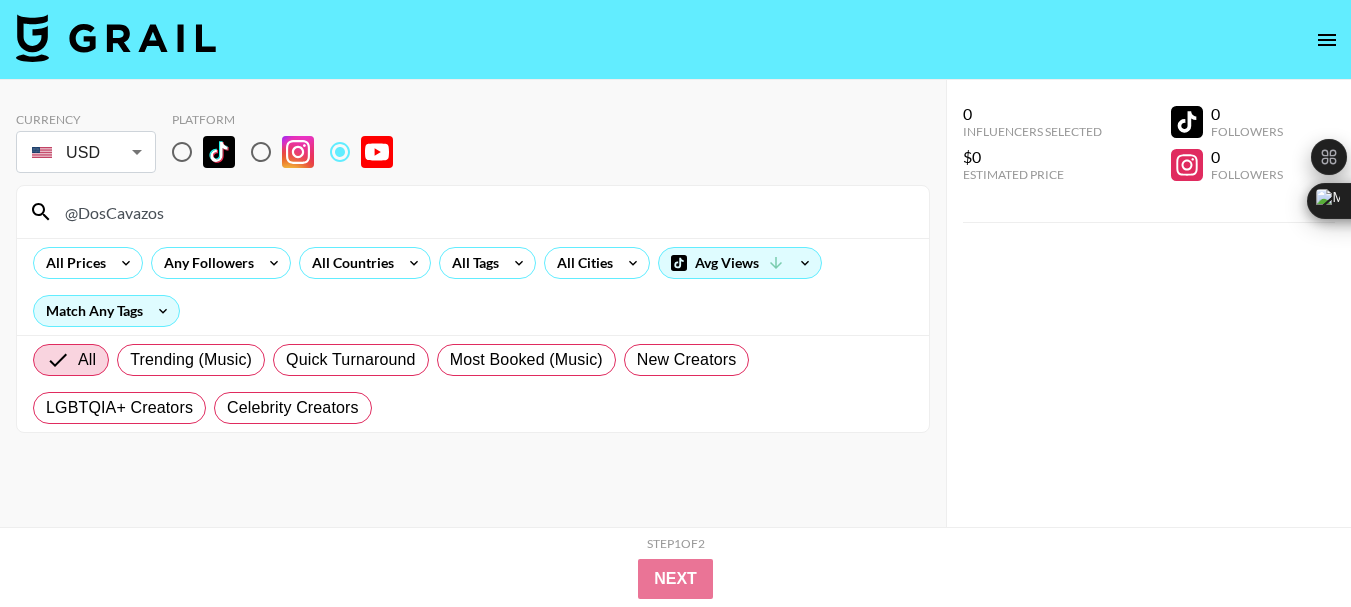 type on "@DosCavazos" 